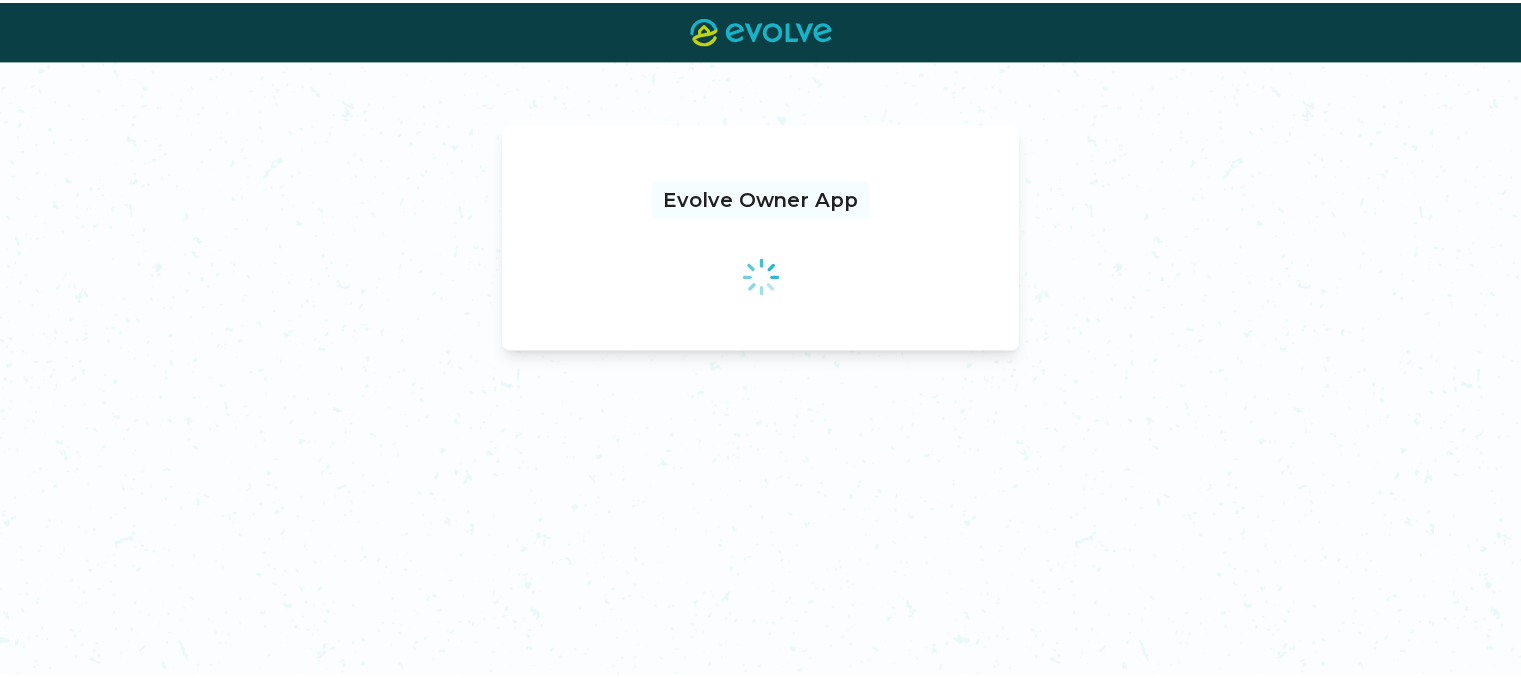 scroll, scrollTop: 0, scrollLeft: 0, axis: both 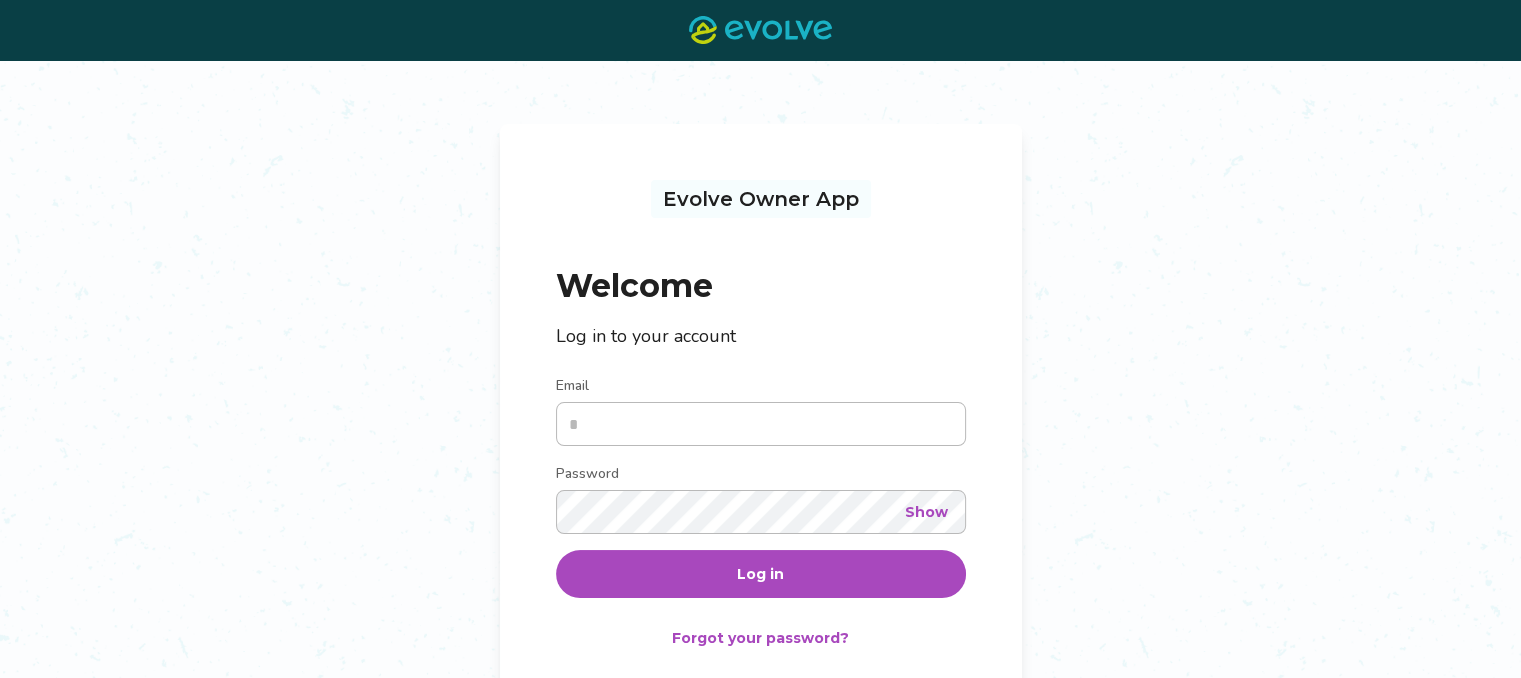 click on "Email" at bounding box center [761, 388] 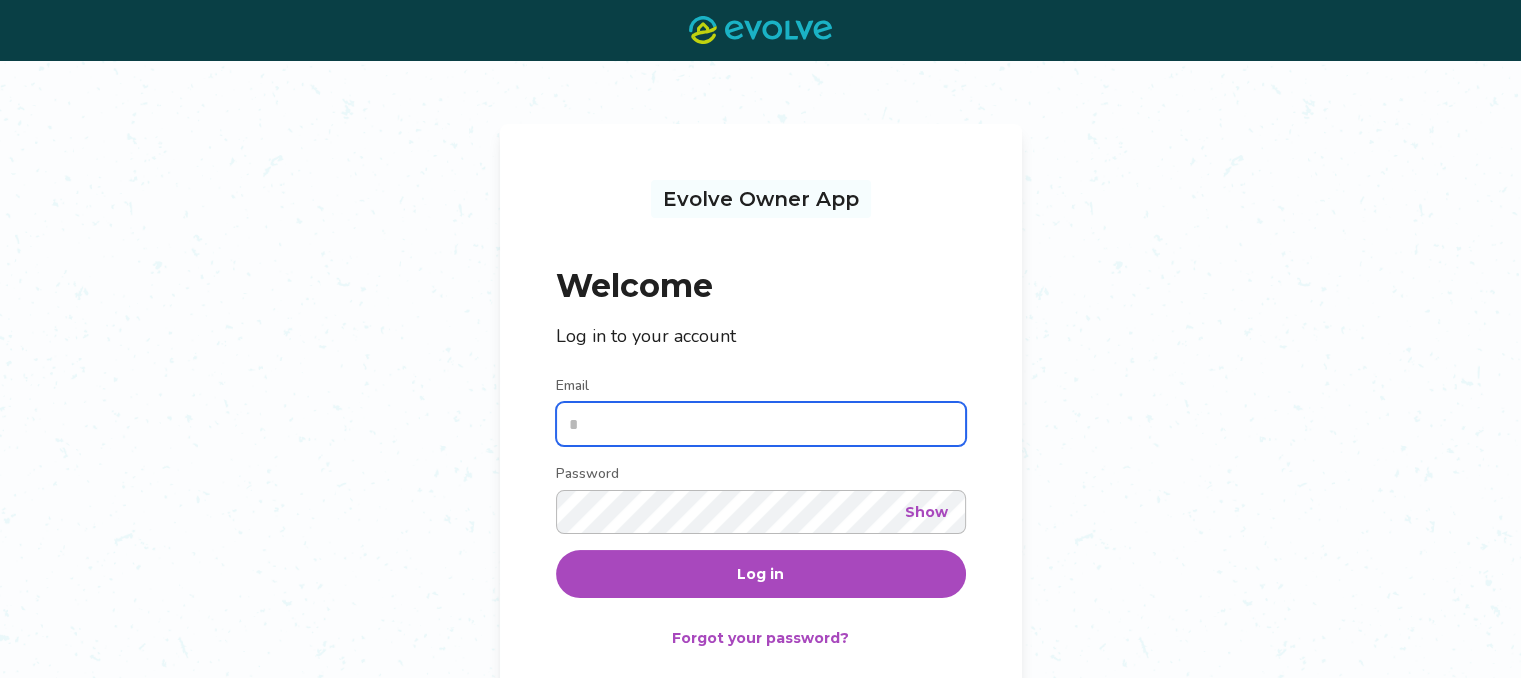click on "Email" at bounding box center (761, 424) 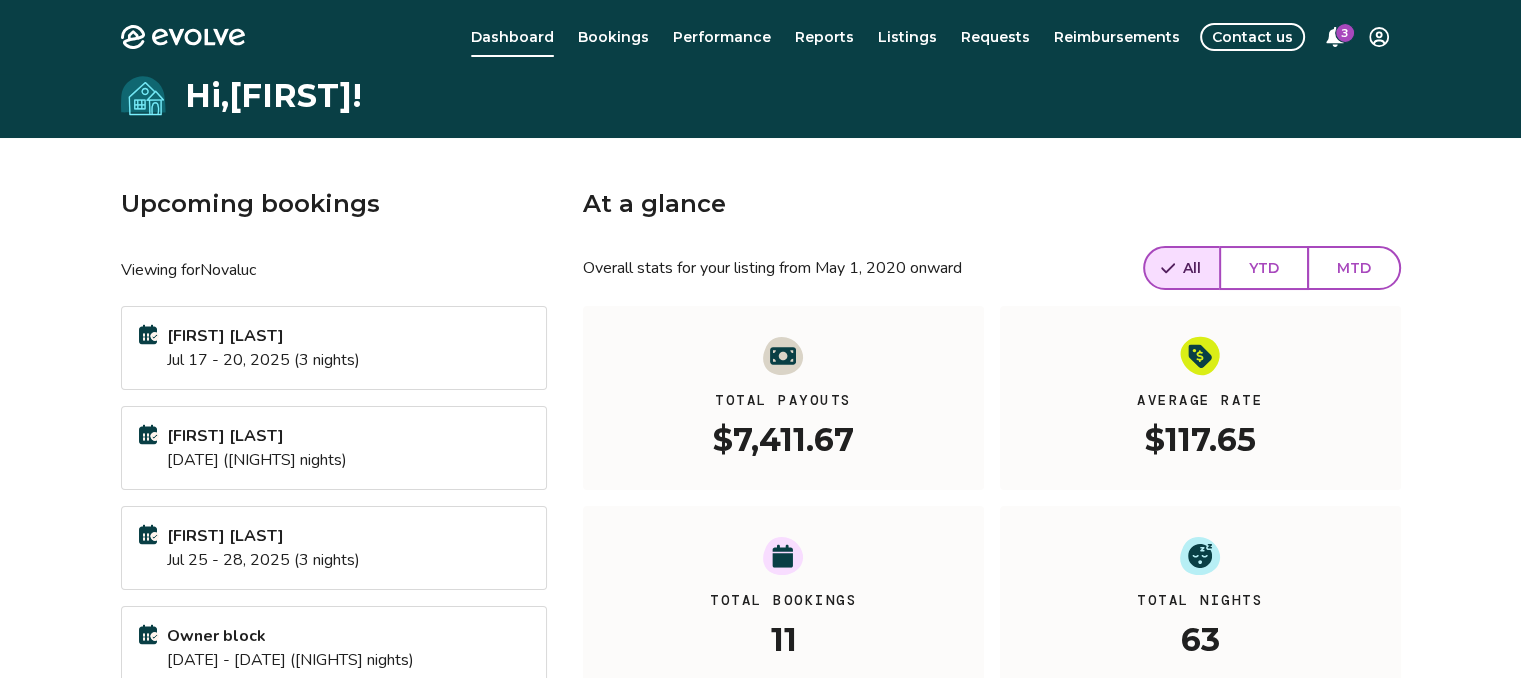 click on "Hi,  [FIRST] ! Upcoming bookings Viewing for  Novaluc [FIRST] [LAST] [DATE] - [DATE] ([NIGHTS] nights) [FIRST] [LAST] [DATE] - [DATE] ([NIGHTS] nights) [FIRST] [LAST] [DATE] - [DATE] ([NIGHTS] nights) Owner block [DATE] - [DATE] ([NIGHTS] nights) View calendar At a glance Overall stats for your listing from May 1, 2020 onward All YTD MTD Total Payouts $7,411.67 Average Rate $117.65 Total Bookings 11 Total Nights 63 View performance Looking for the booking site links to your listing?  You can find these under  the  Listings  overview" at bounding box center [760, 514] 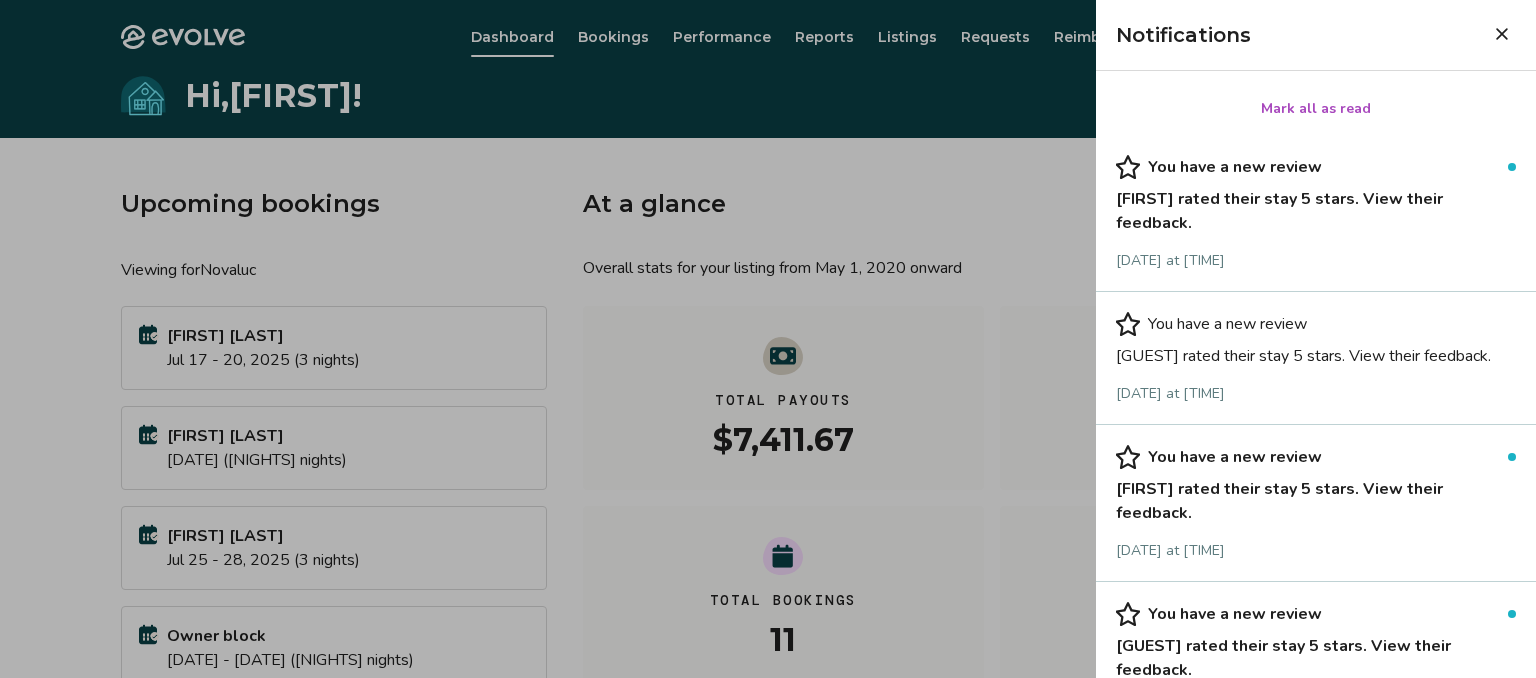 click on "[FIRST] rated their stay 5 stars. View their feedback." at bounding box center (1316, 207) 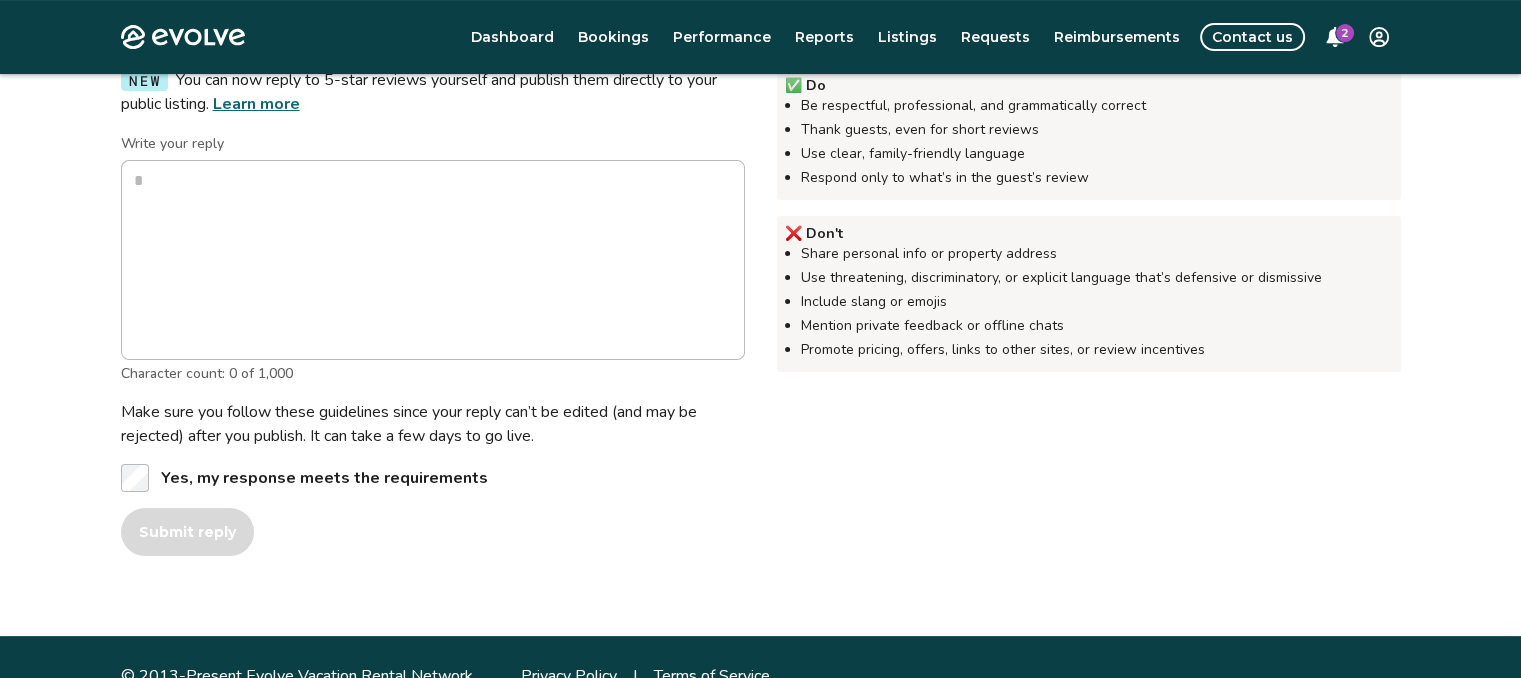 scroll, scrollTop: 518, scrollLeft: 0, axis: vertical 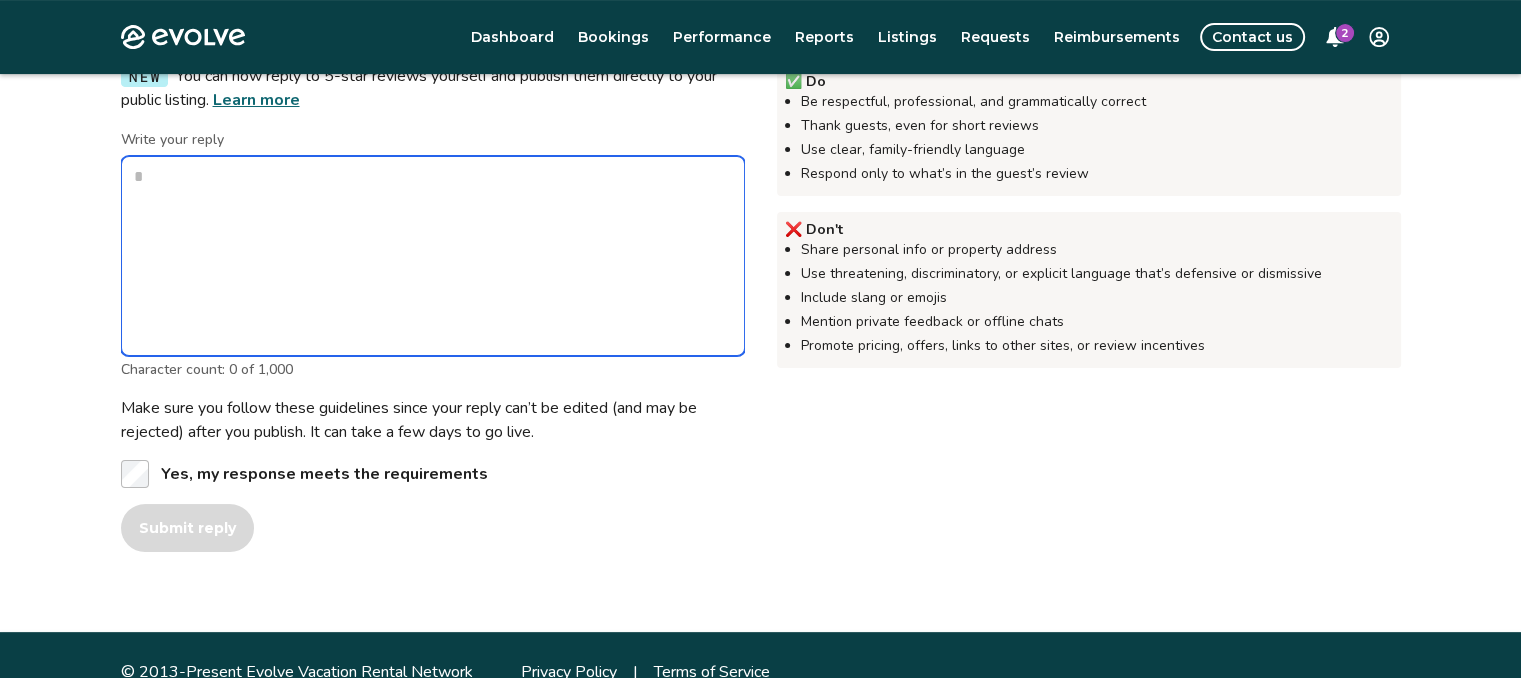 click on "Write your reply" at bounding box center [433, 256] 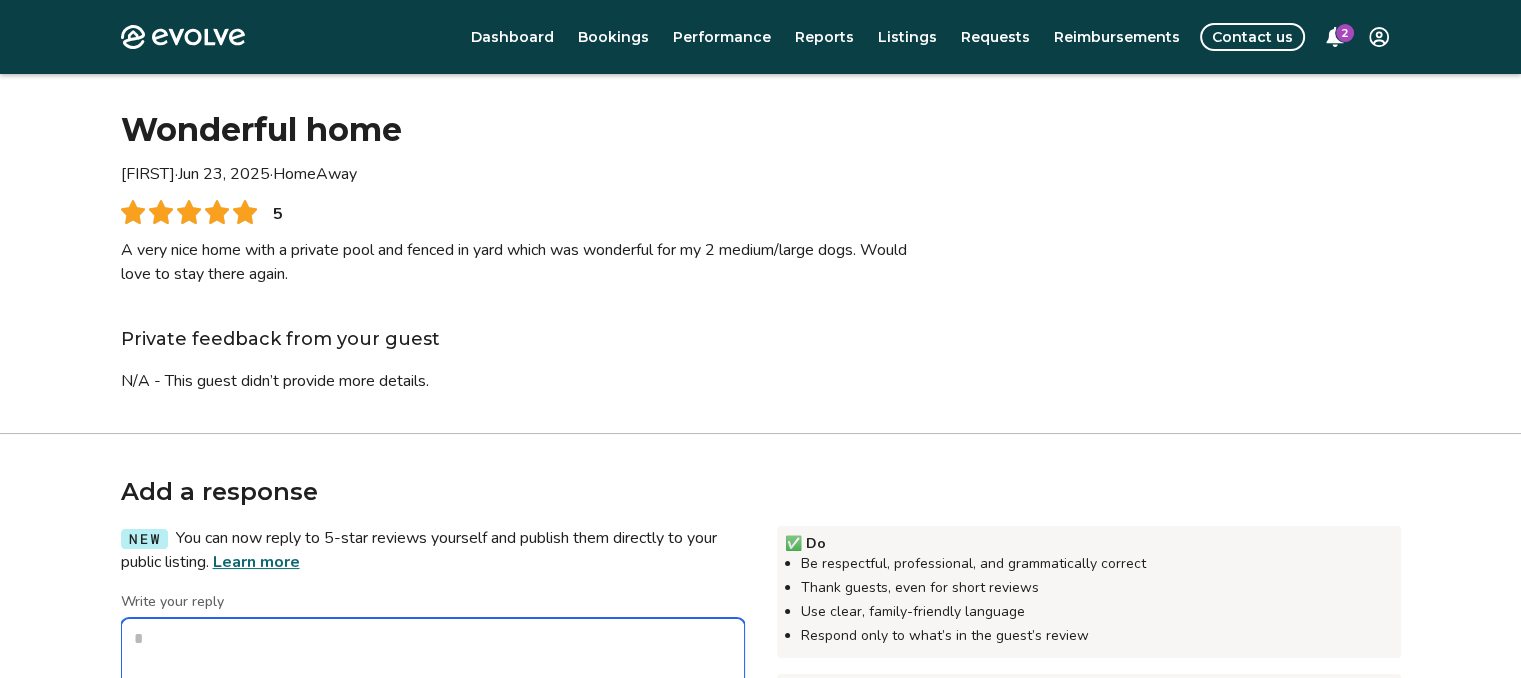 scroll, scrollTop: 47, scrollLeft: 0, axis: vertical 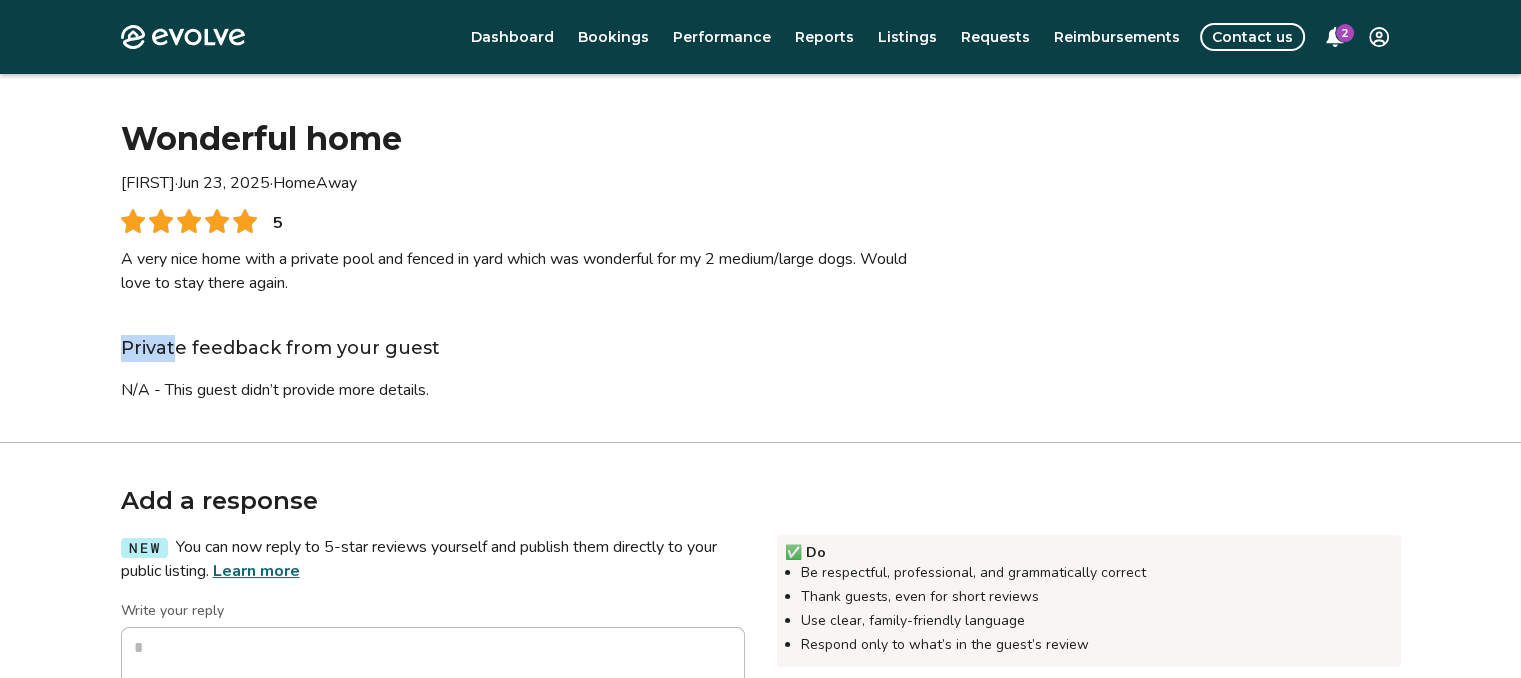 drag, startPoint x: 368, startPoint y: 291, endPoint x: 173, endPoint y: 298, distance: 195.1256 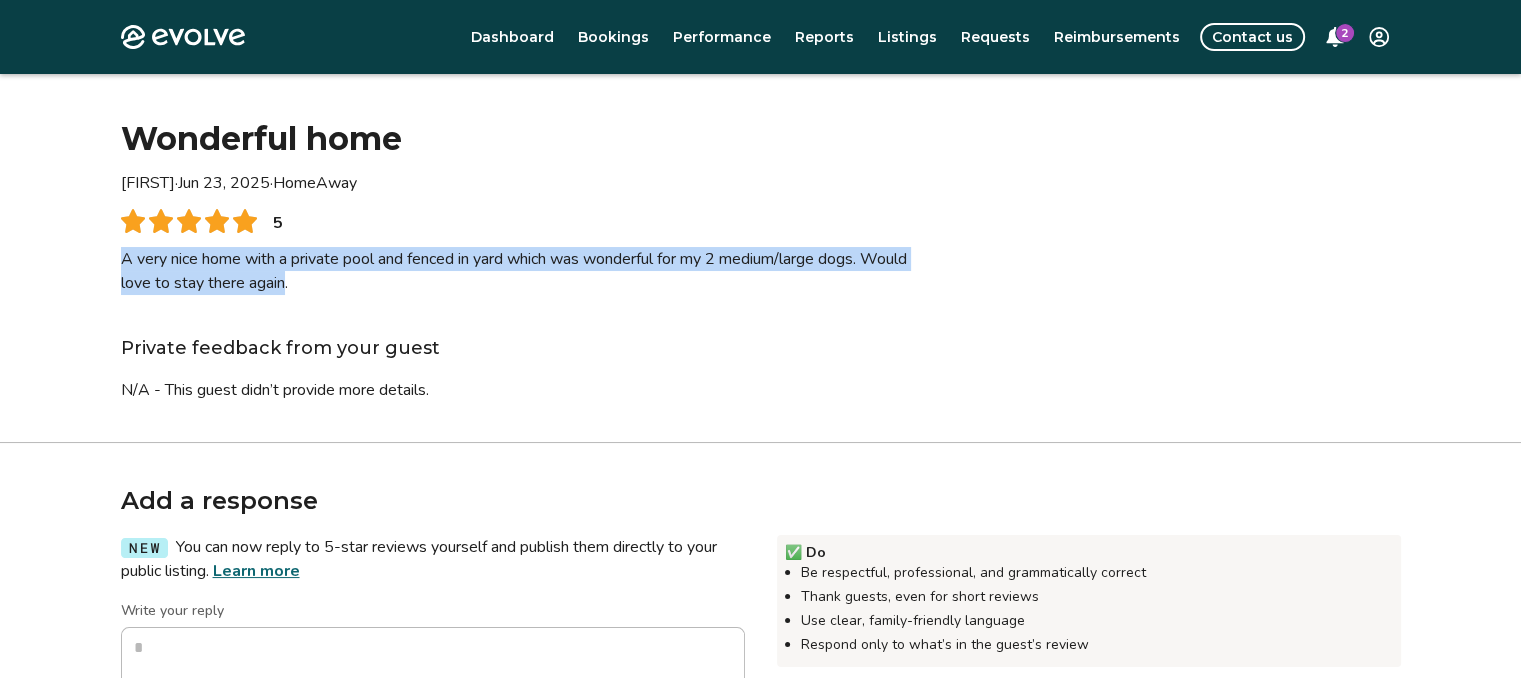 drag, startPoint x: 340, startPoint y: 293, endPoint x: 110, endPoint y: 258, distance: 232.6478 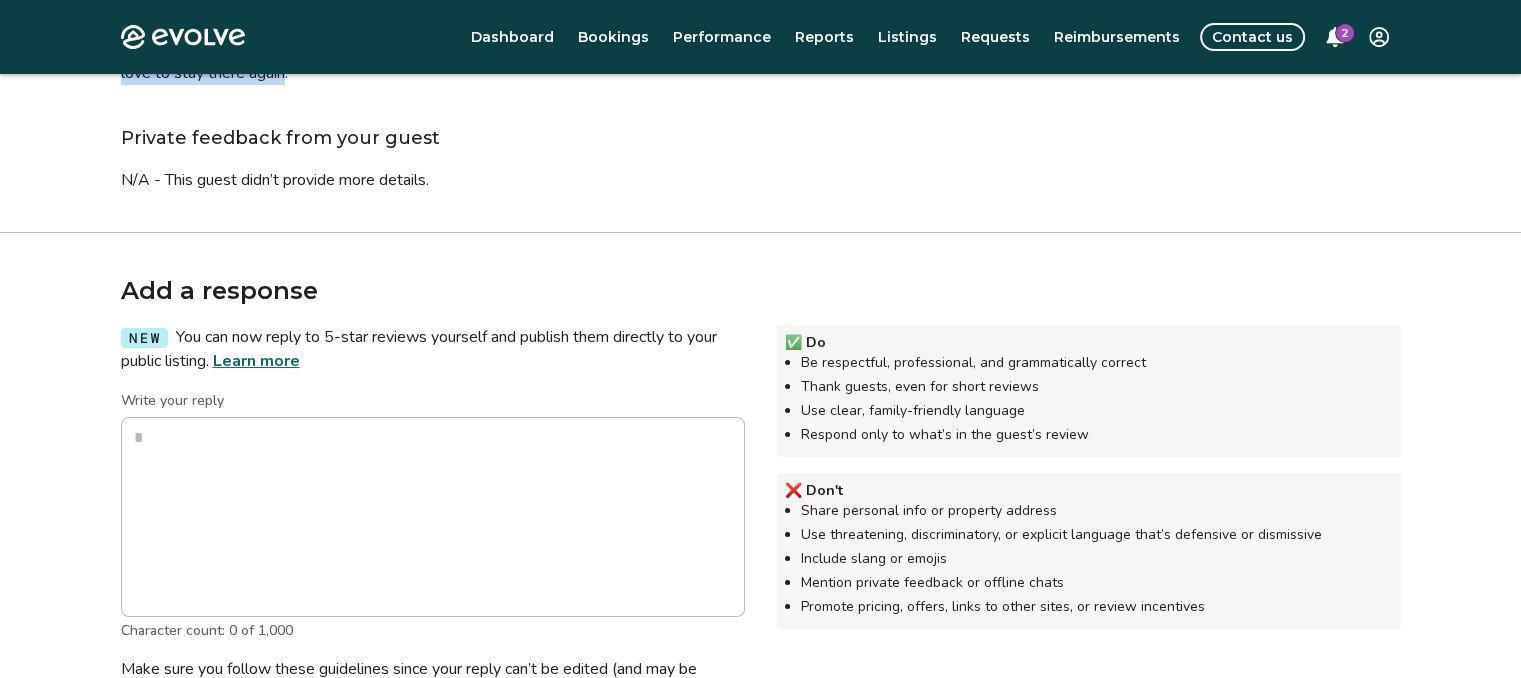 scroll, scrollTop: 259, scrollLeft: 0, axis: vertical 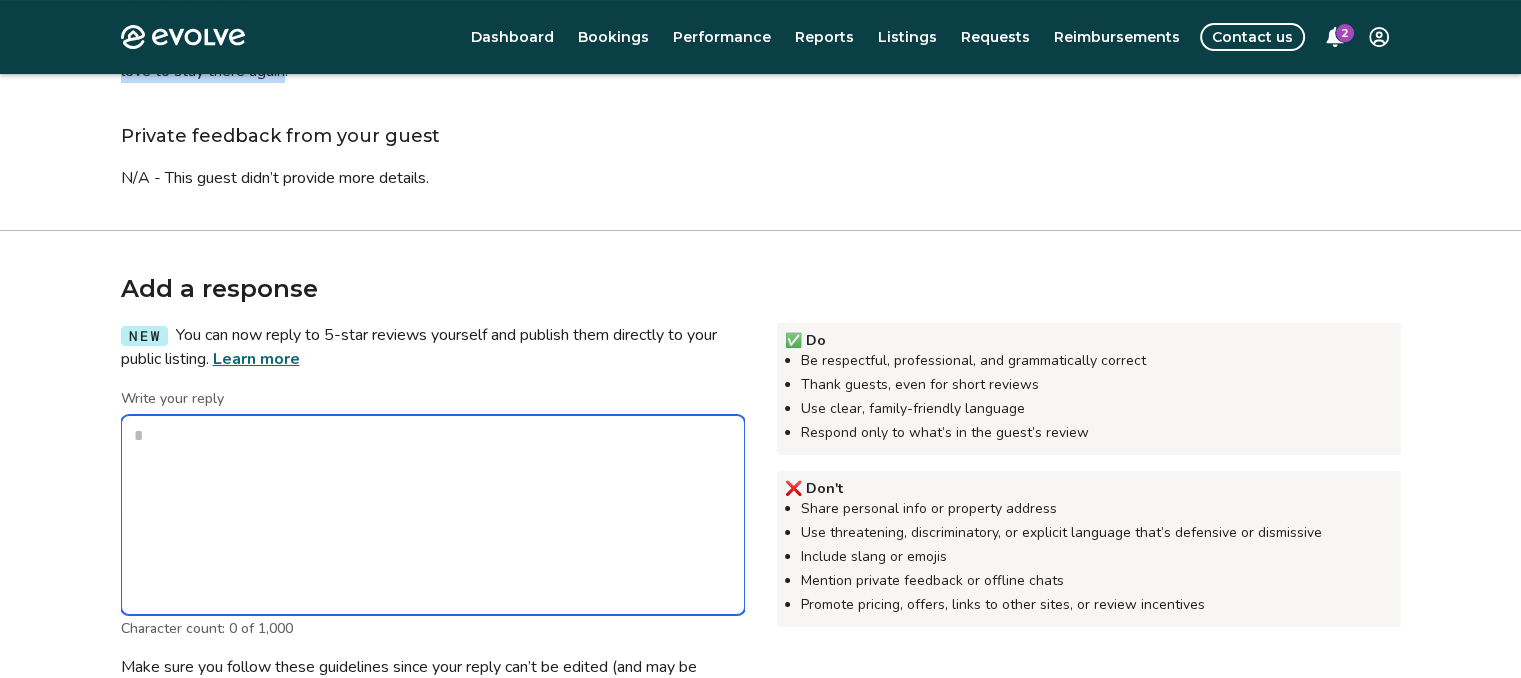 click on "Write your reply" at bounding box center (433, 515) 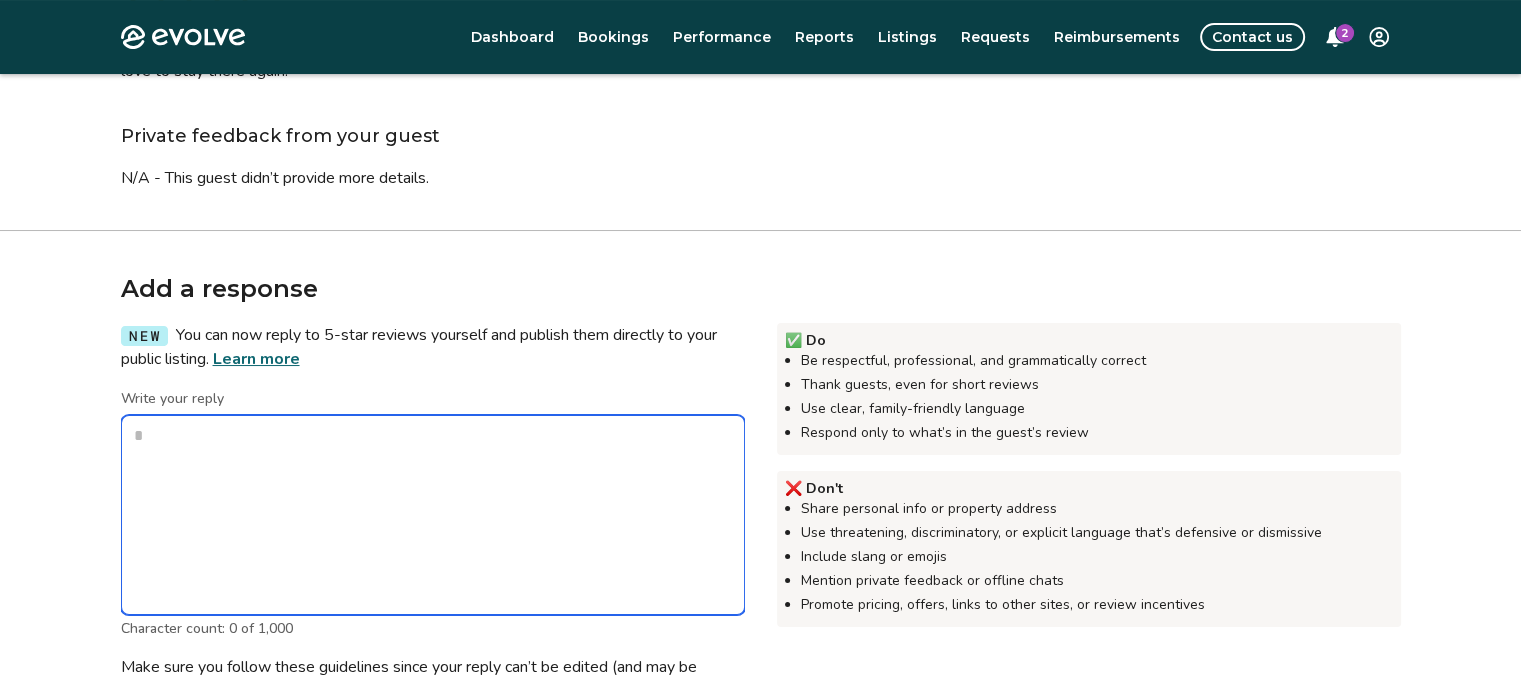 paste on "**********" 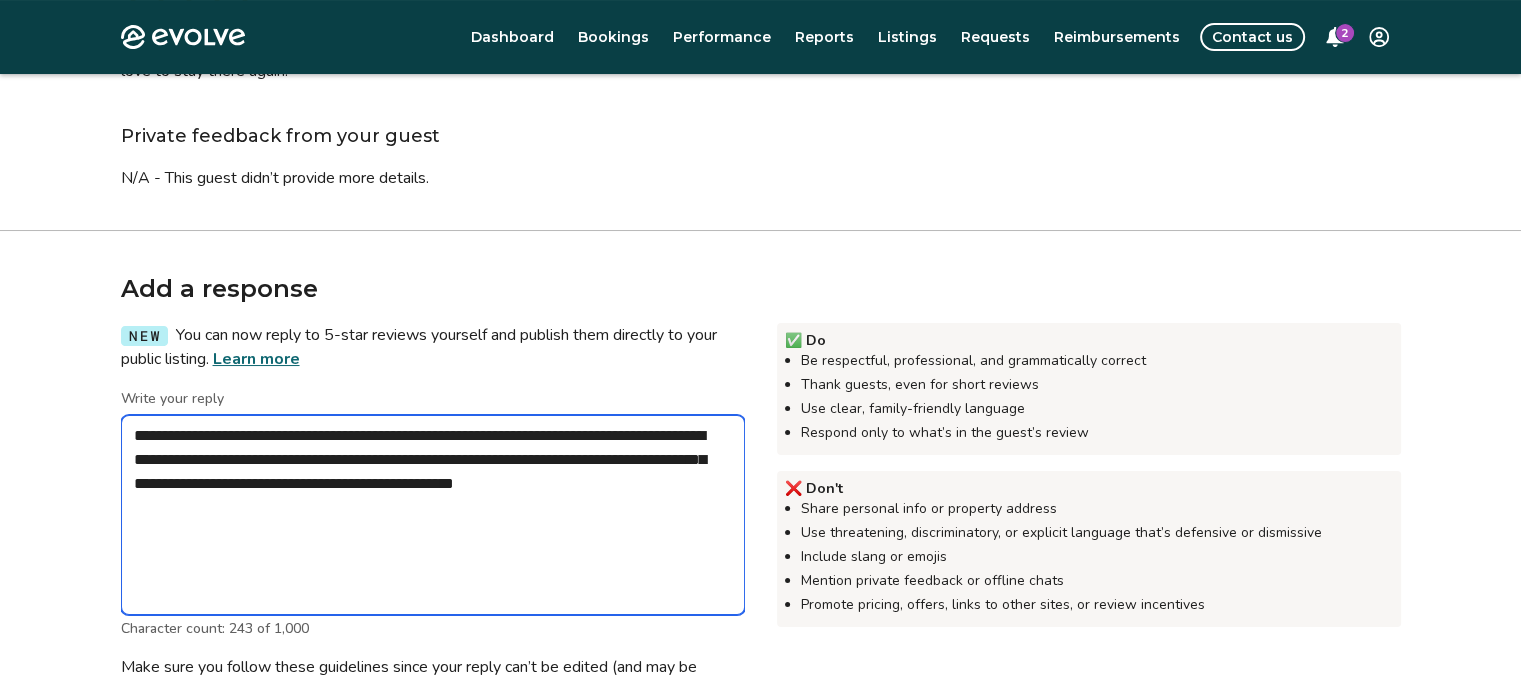 click on "**********" at bounding box center [433, 515] 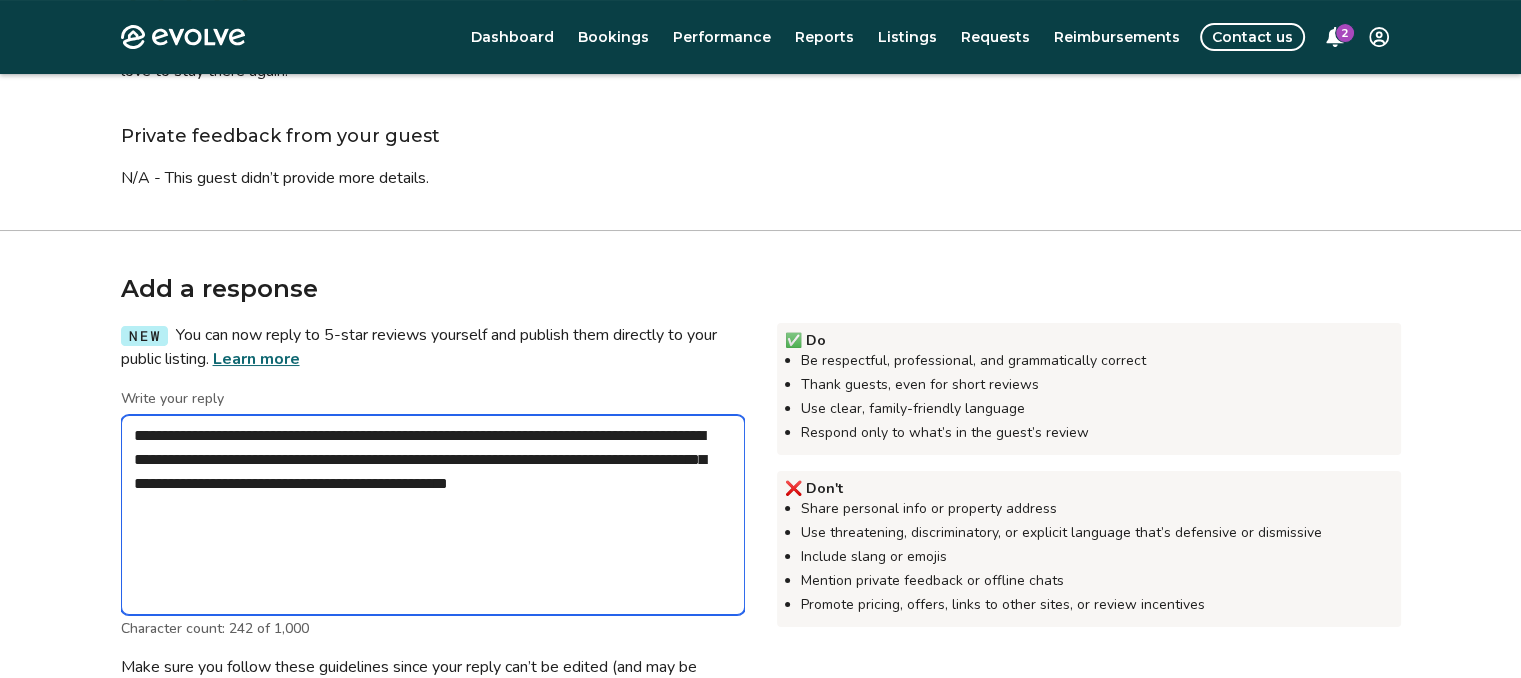 type on "*" 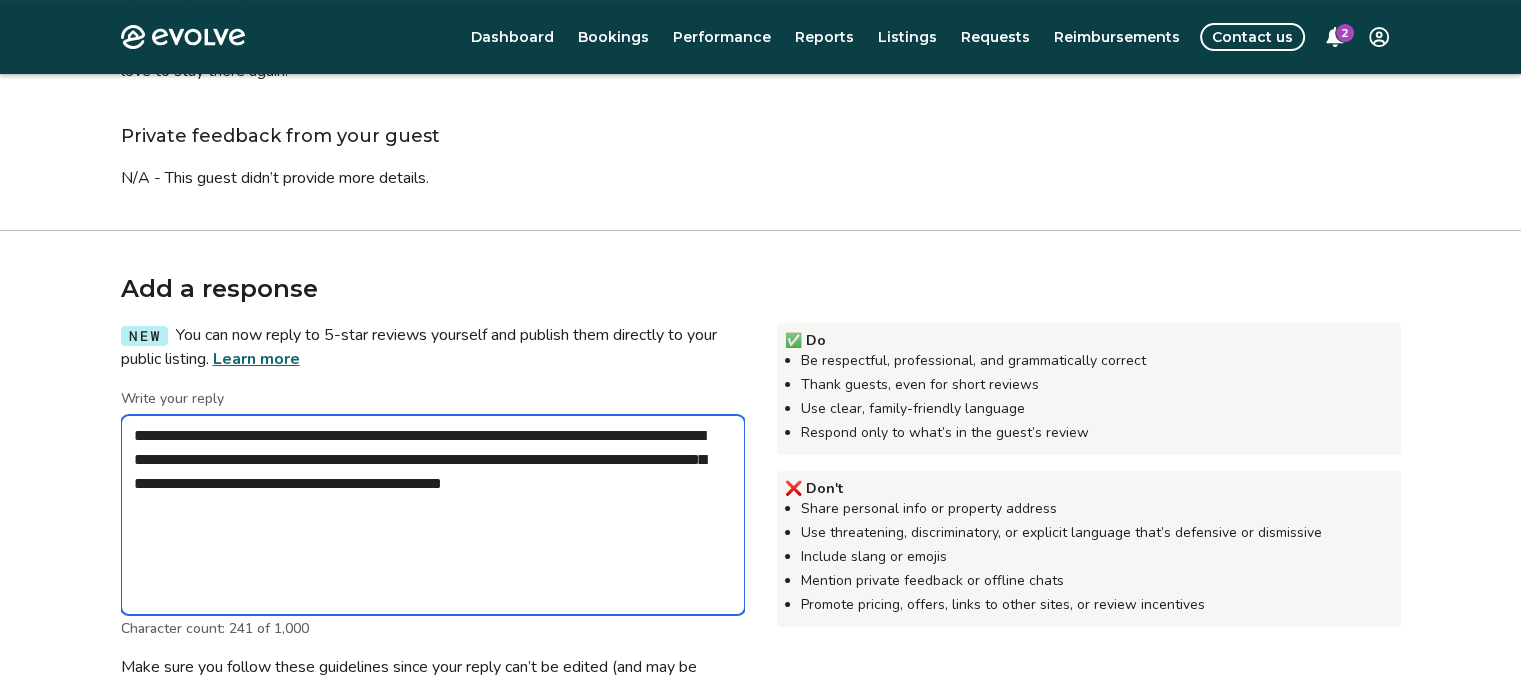 type on "*" 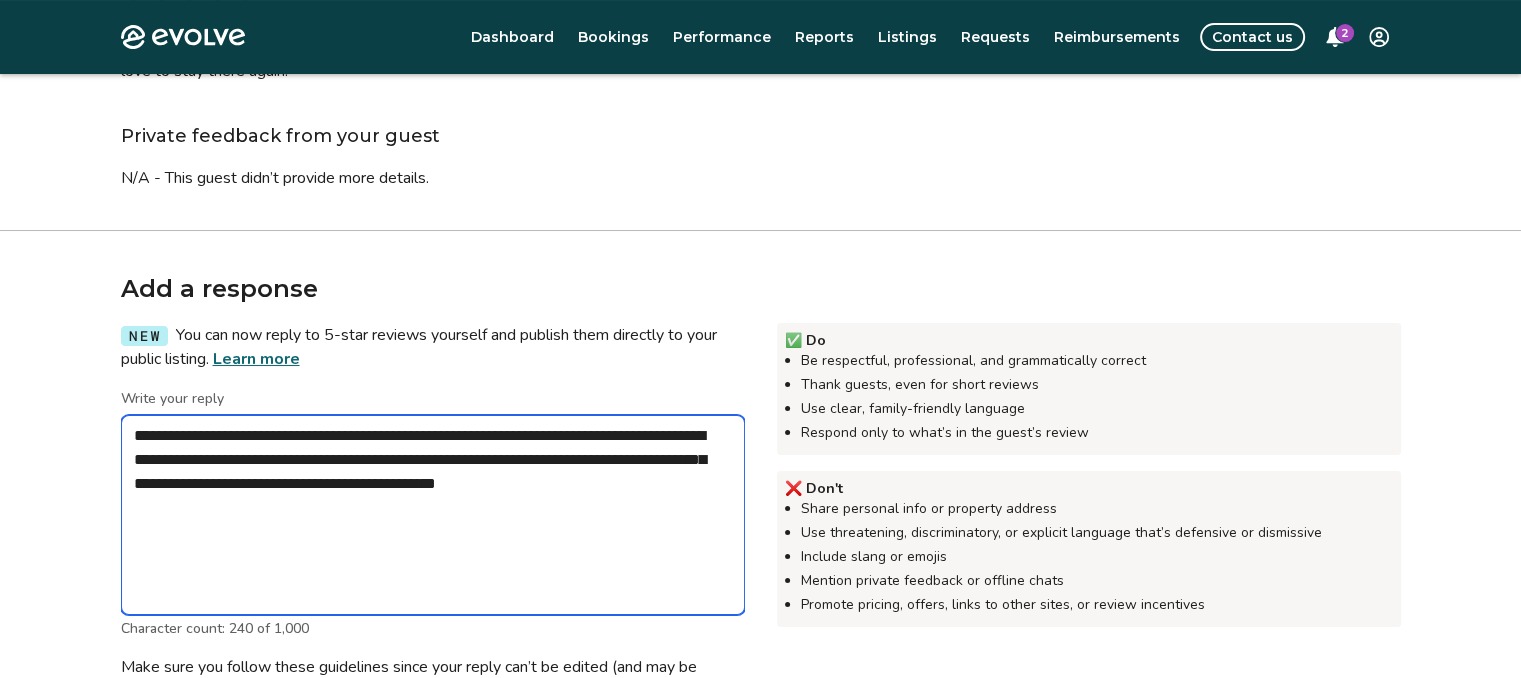 type on "*" 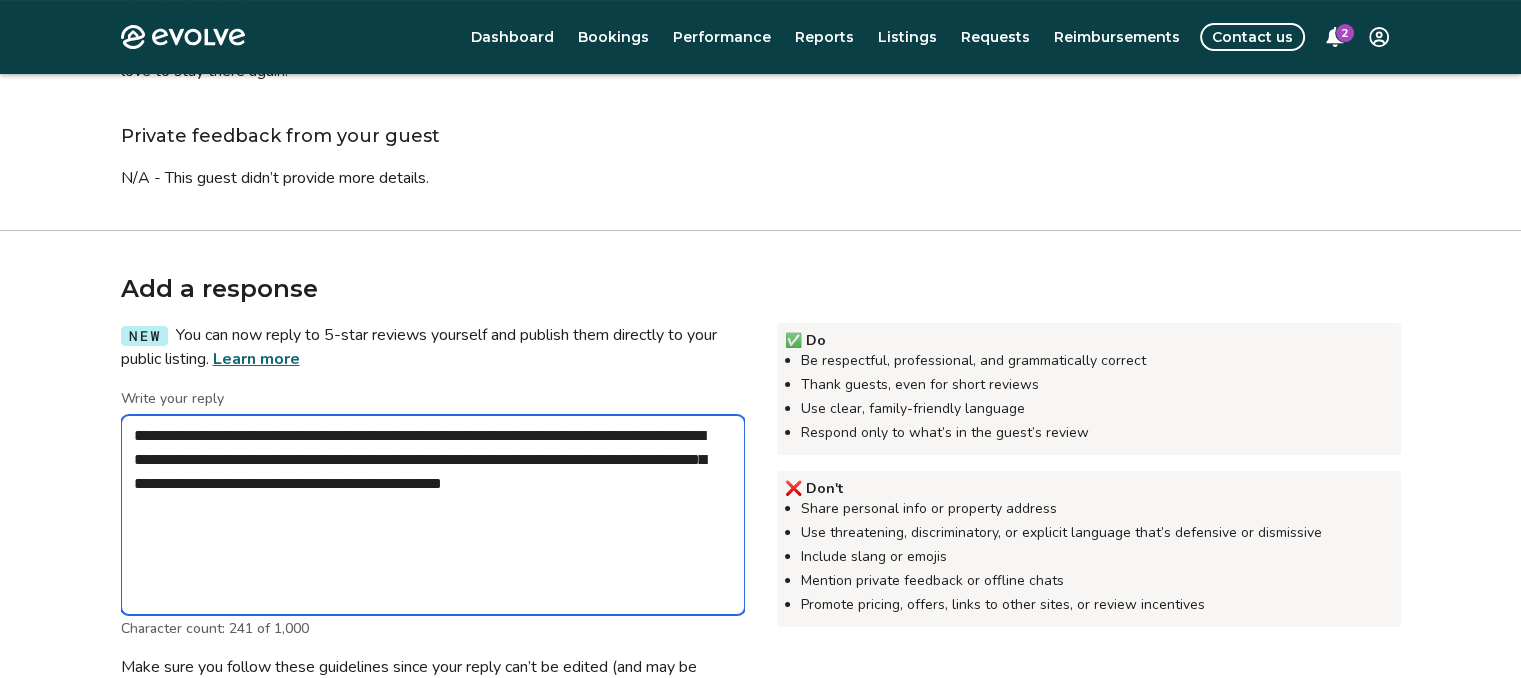 type on "*" 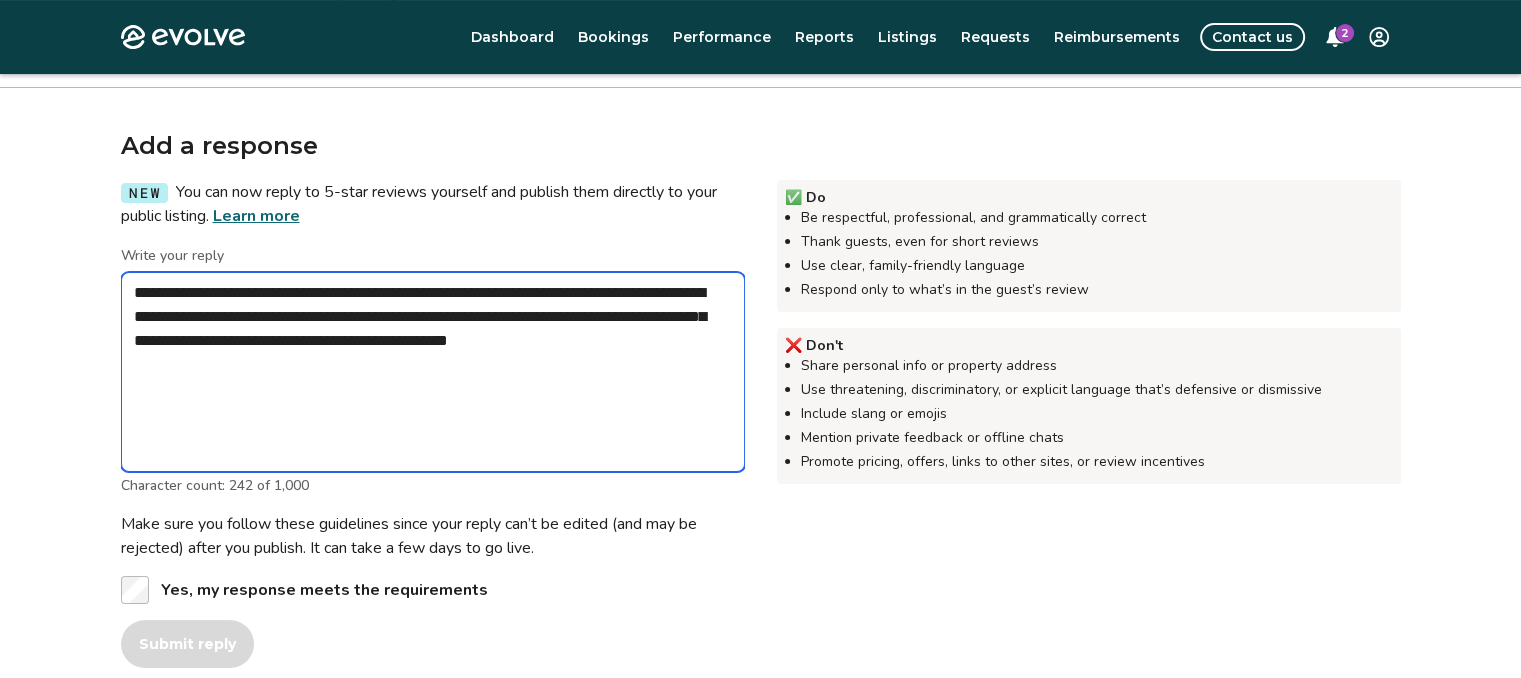 scroll, scrollTop: 551, scrollLeft: 0, axis: vertical 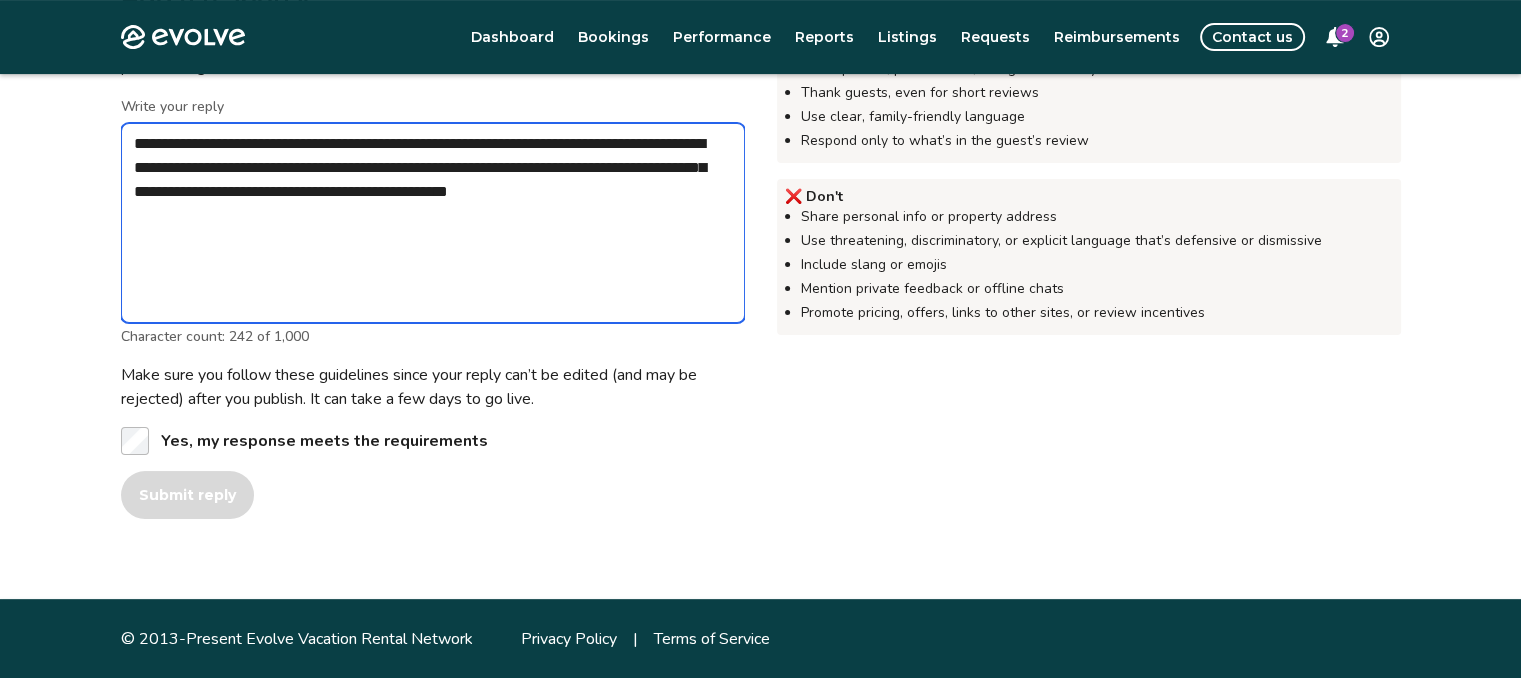 type on "**********" 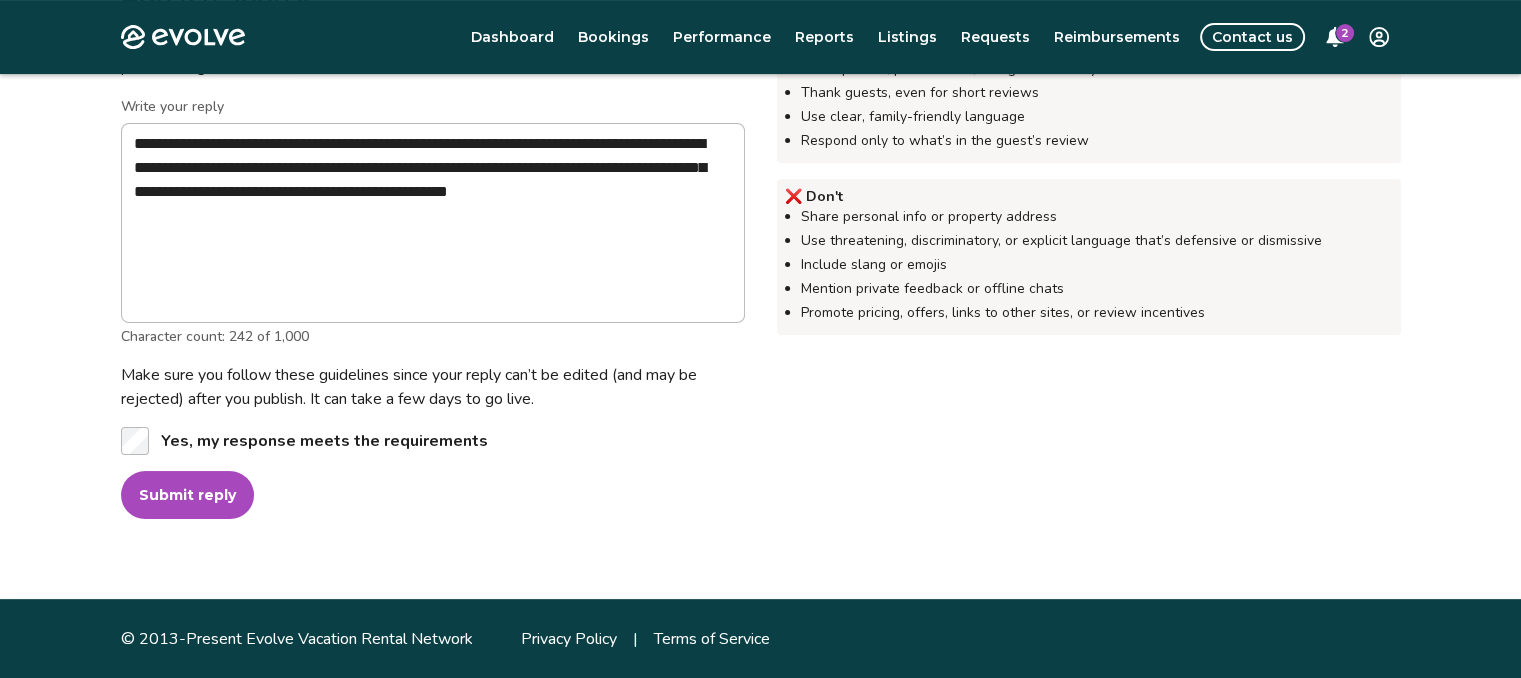 click on "Submit reply" at bounding box center (187, 495) 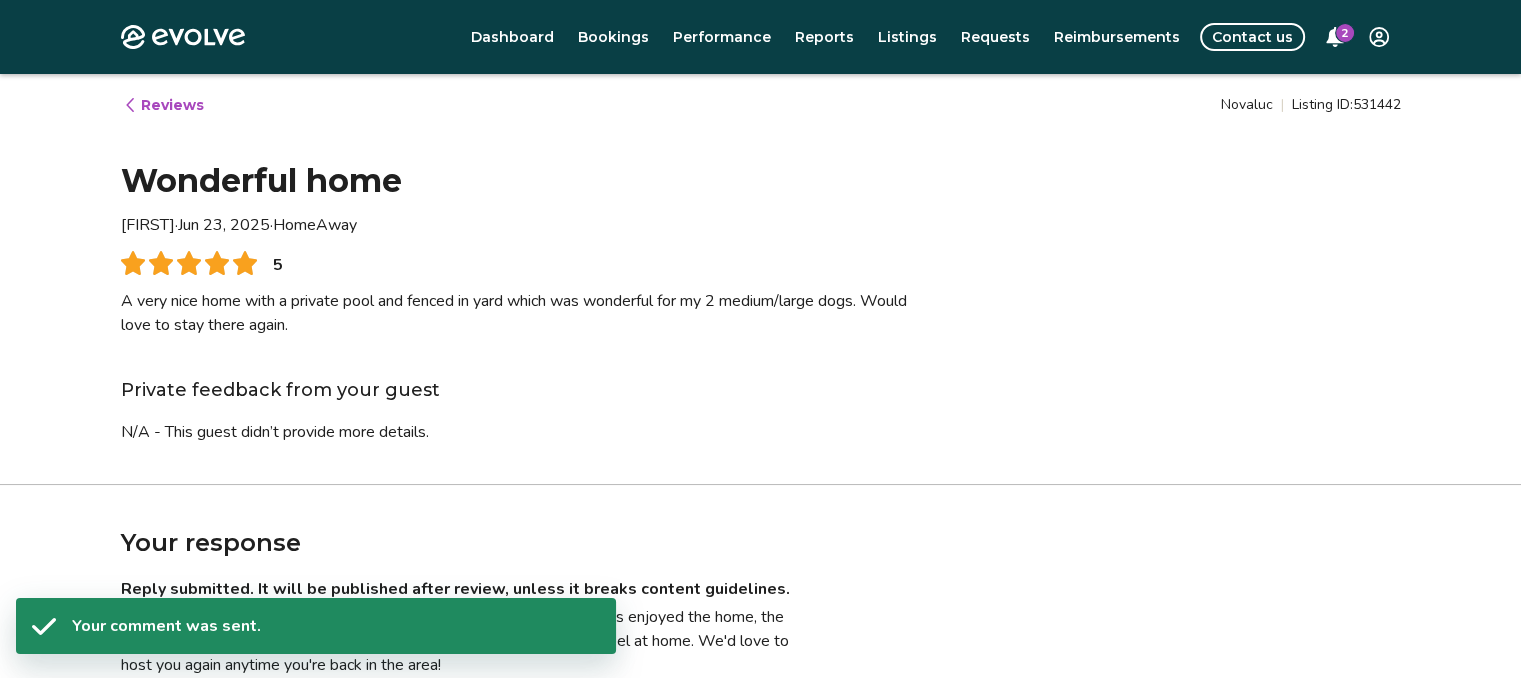scroll, scrollTop: 0, scrollLeft: 0, axis: both 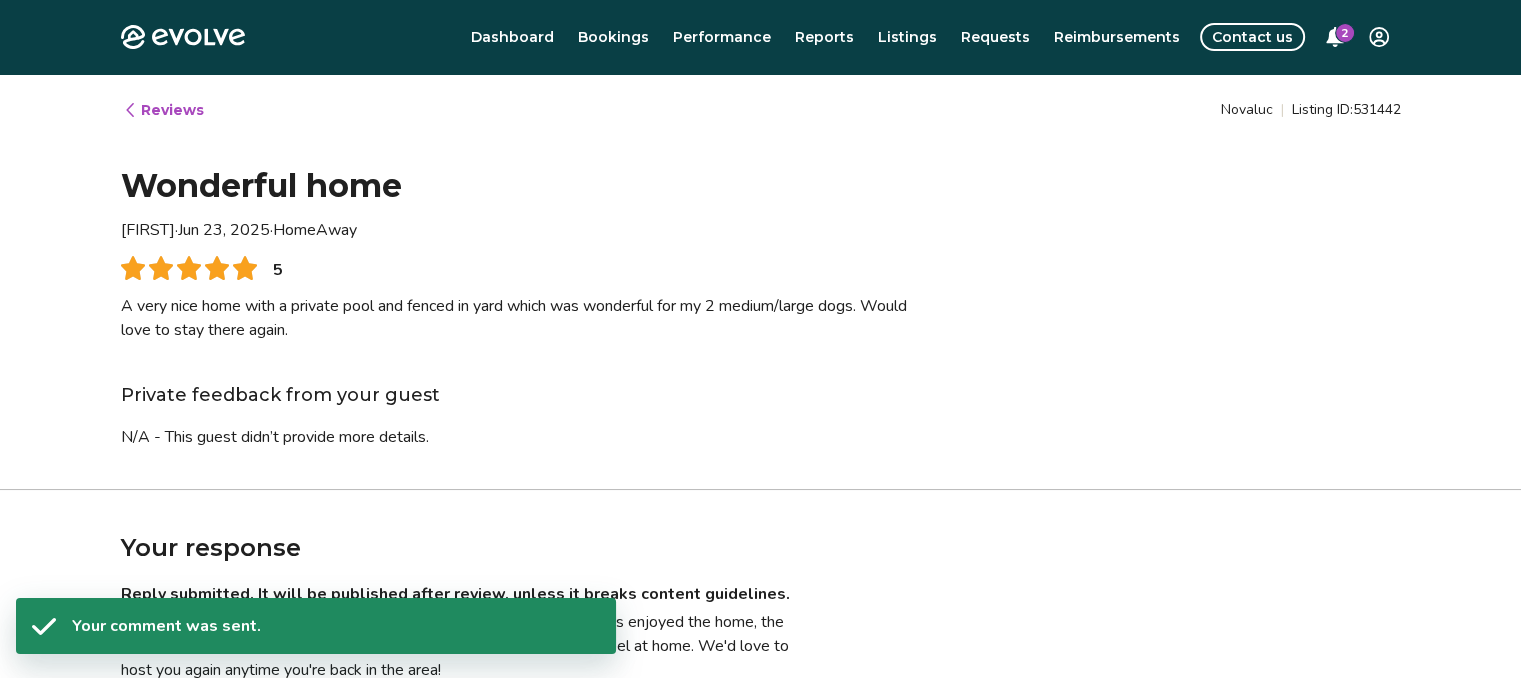 click on "2" at bounding box center [1345, 33] 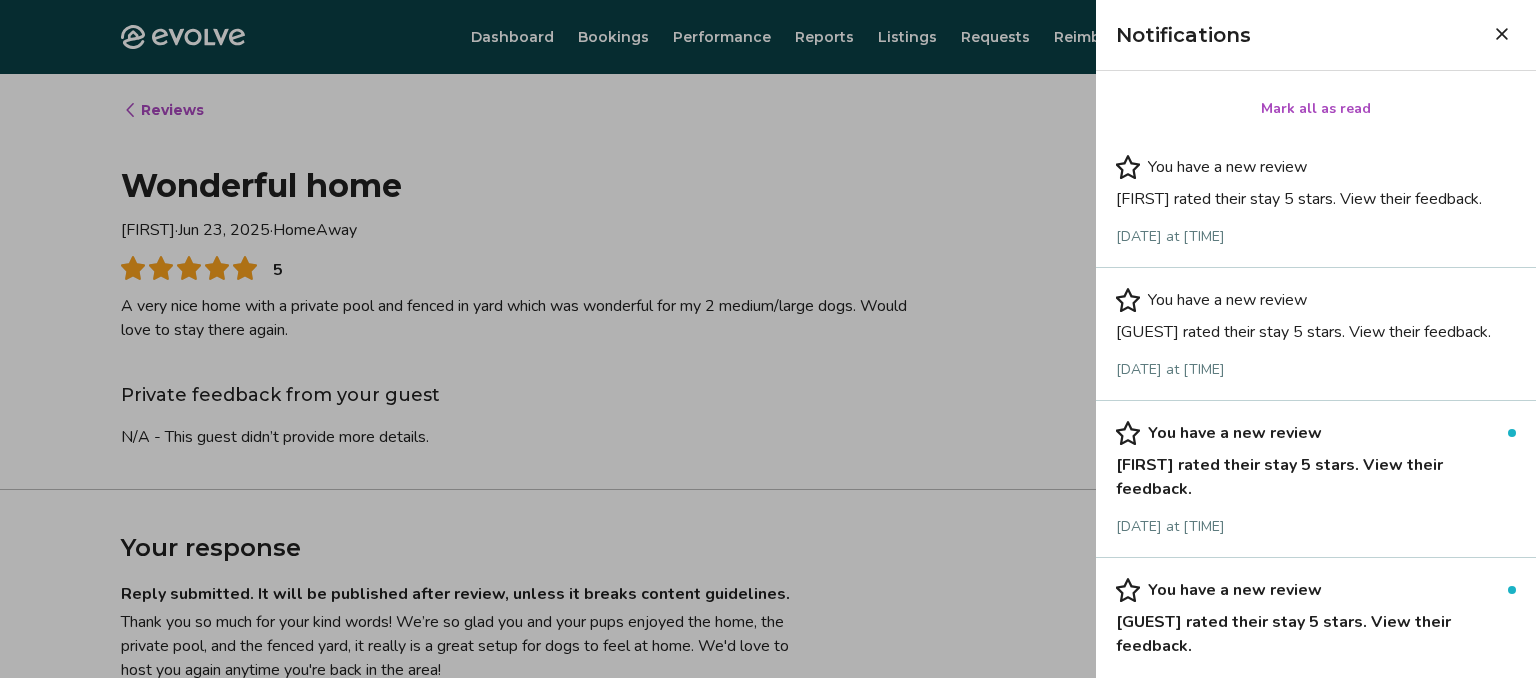 click on "[FIRST] rated their stay 5 stars. View their feedback." at bounding box center (1316, 473) 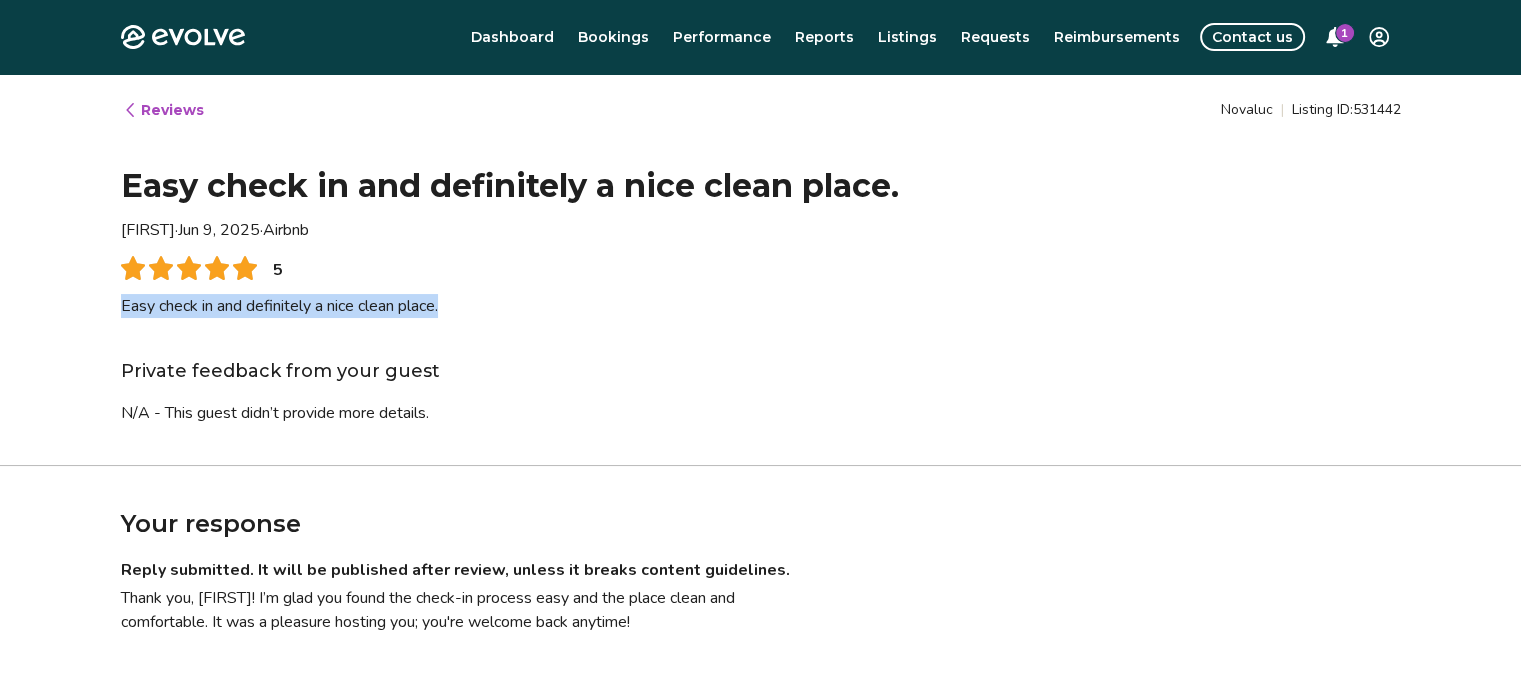 drag, startPoint x: 480, startPoint y: 315, endPoint x: 108, endPoint y: 301, distance: 372.26334 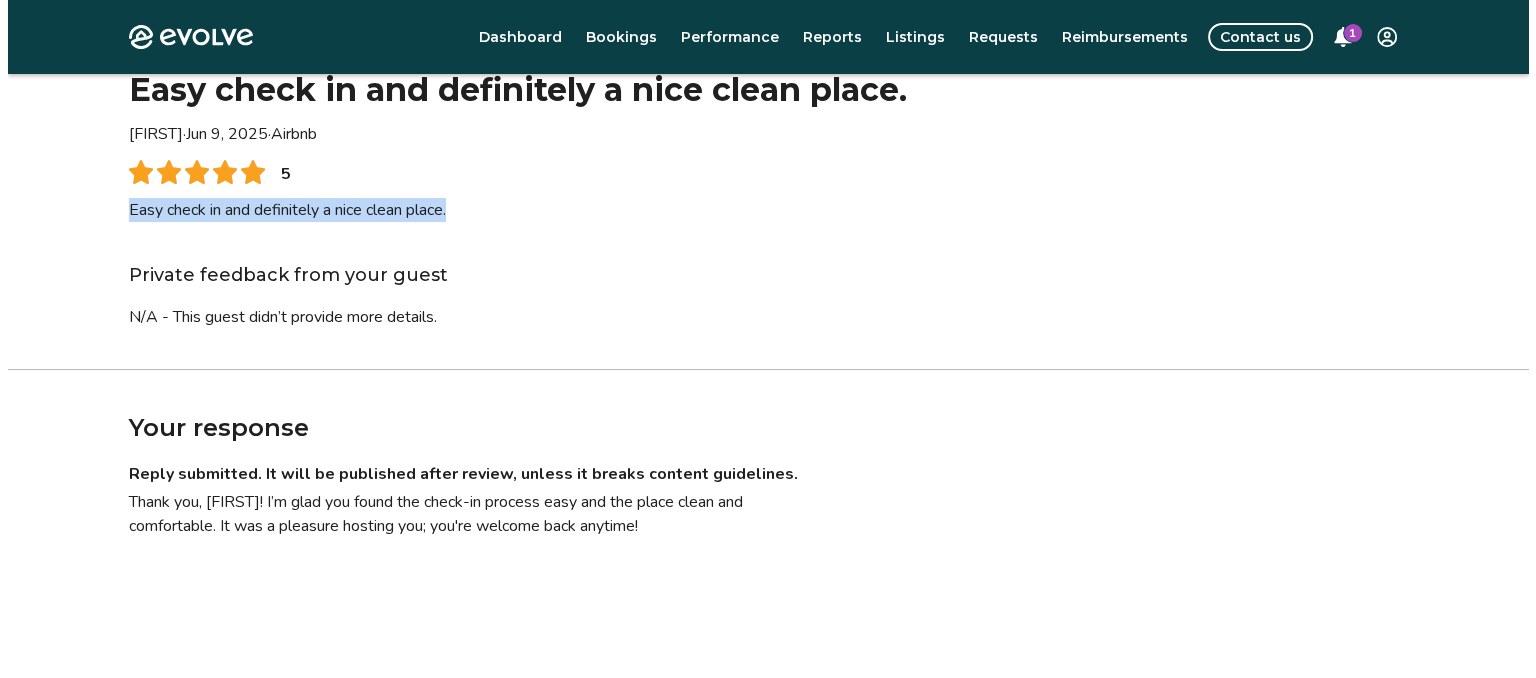 scroll, scrollTop: 0, scrollLeft: 0, axis: both 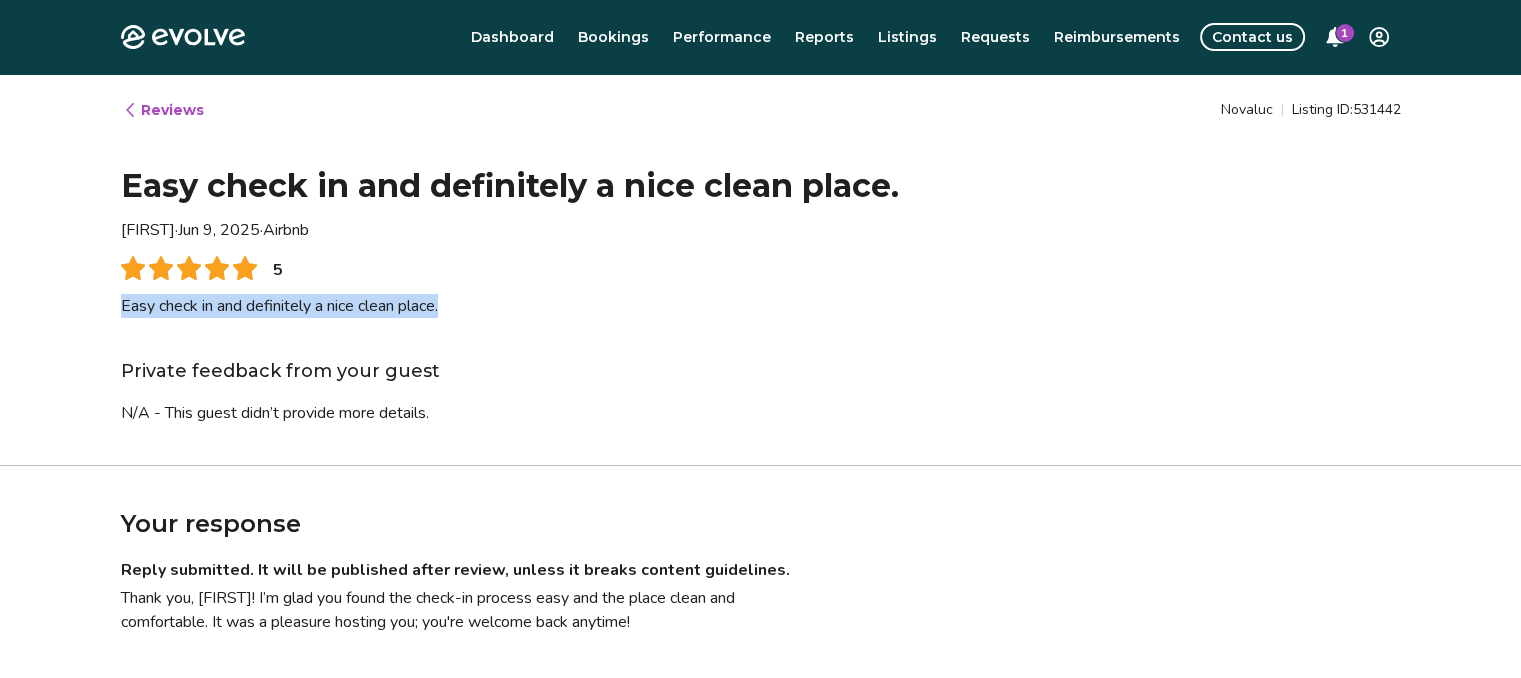 click 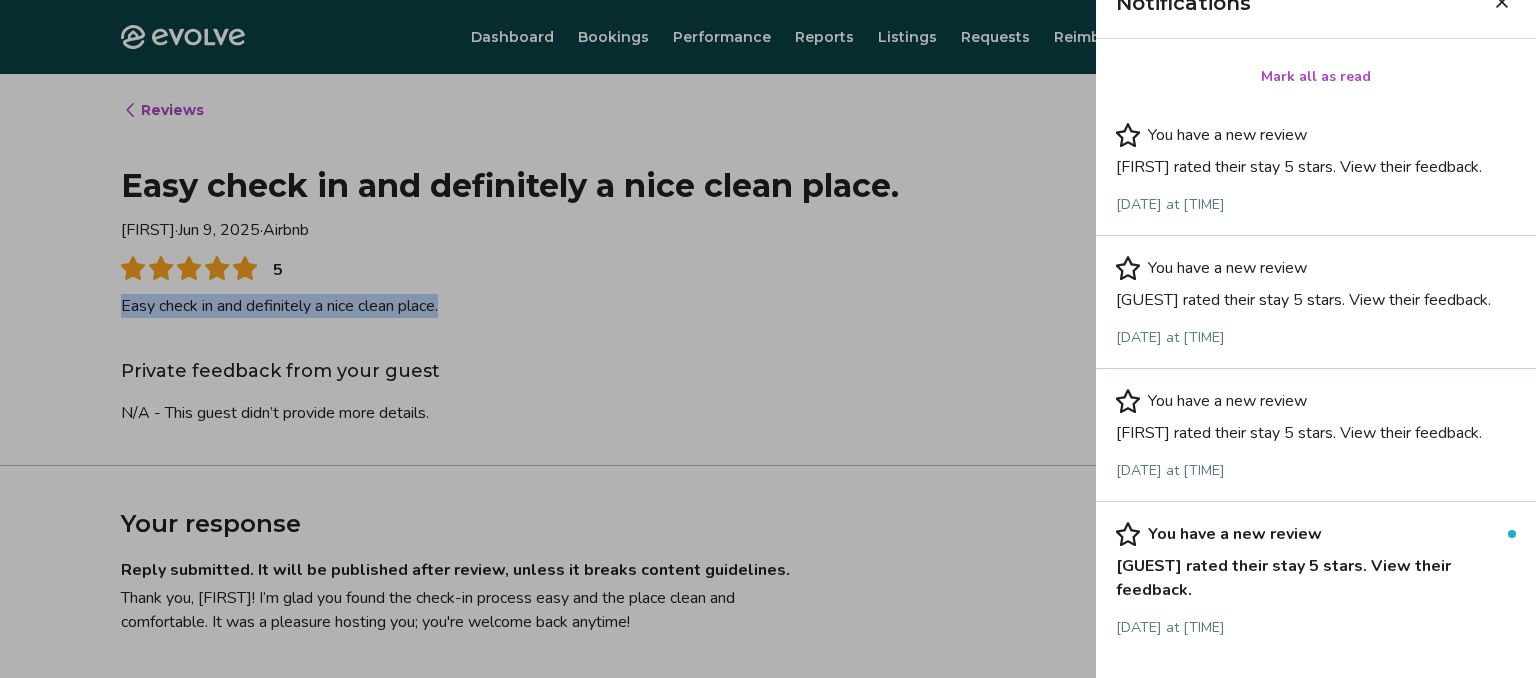 click on "[GUEST] rated their stay 5 stars. View their feedback." at bounding box center (1316, 574) 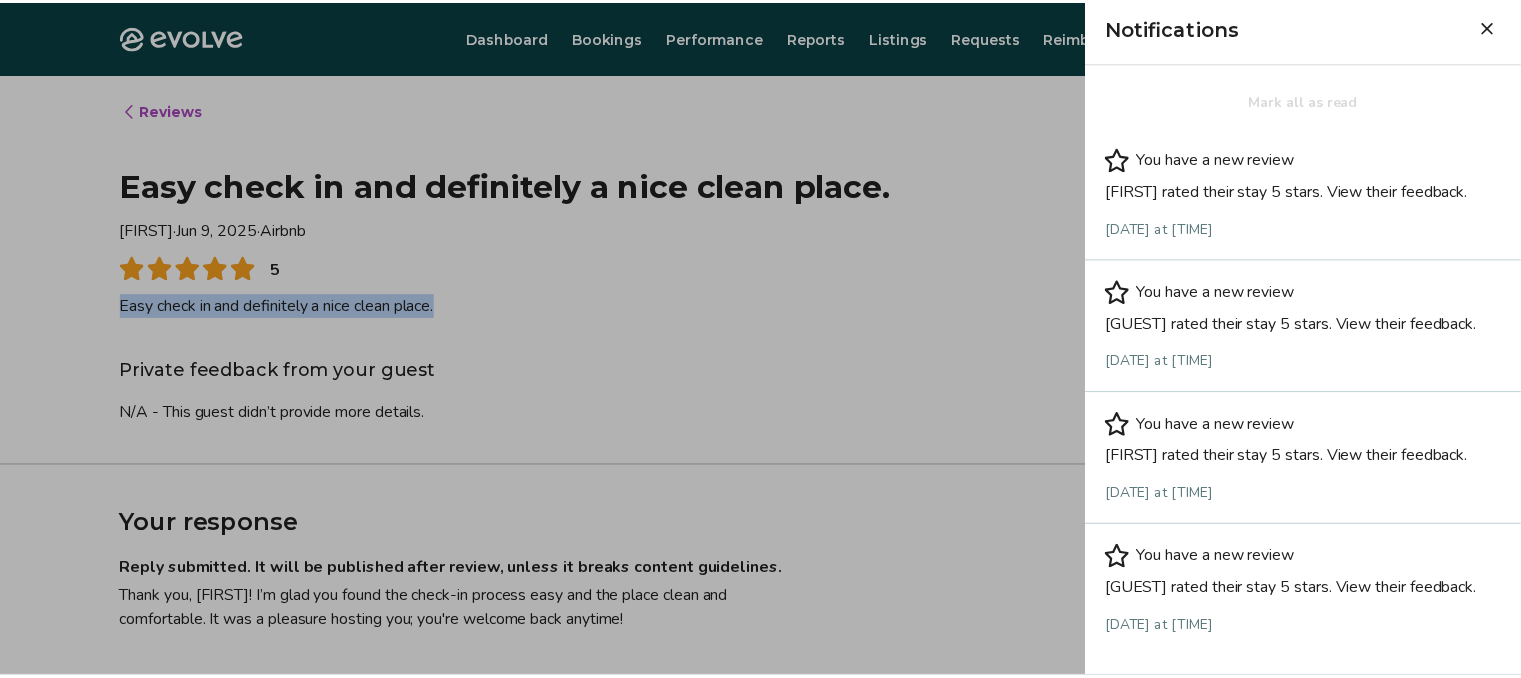 scroll, scrollTop: 32, scrollLeft: 0, axis: vertical 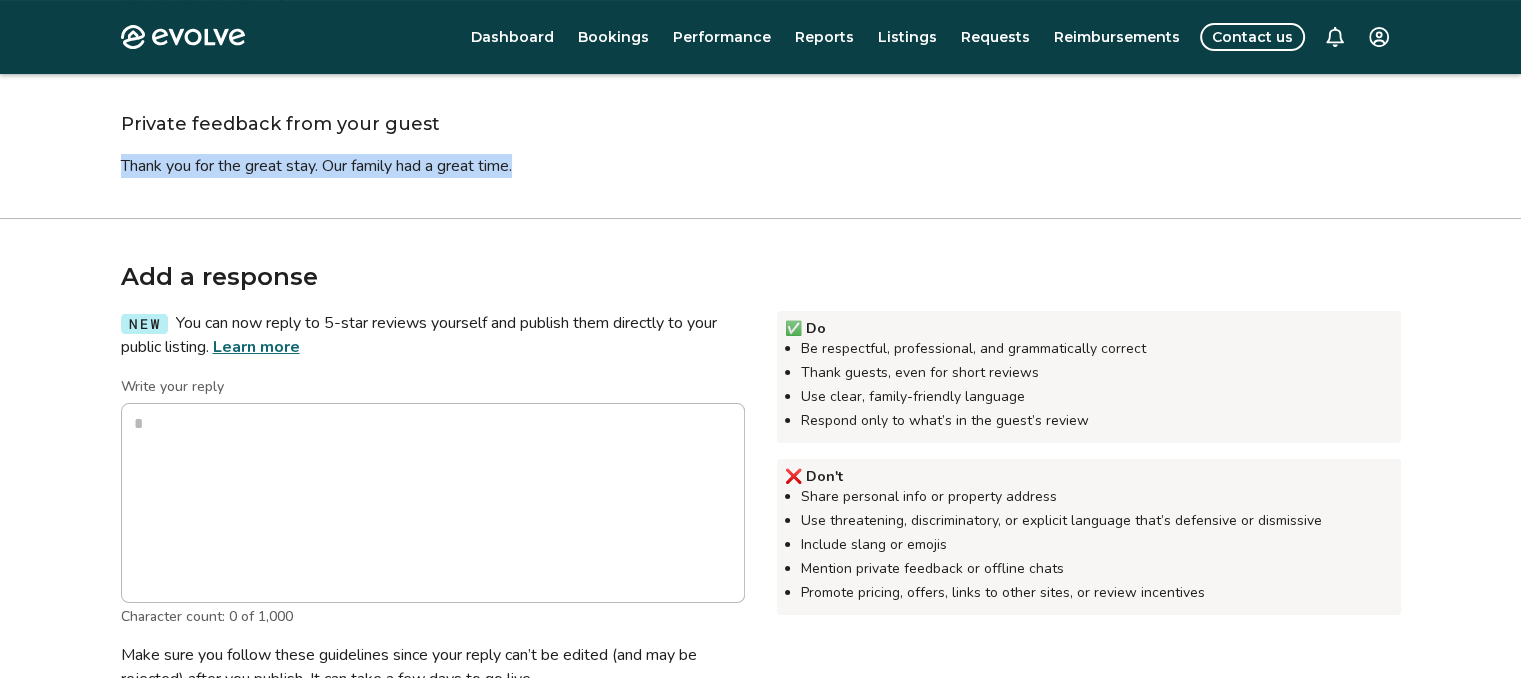 drag, startPoint x: 622, startPoint y: 161, endPoint x: 108, endPoint y: 149, distance: 514.1401 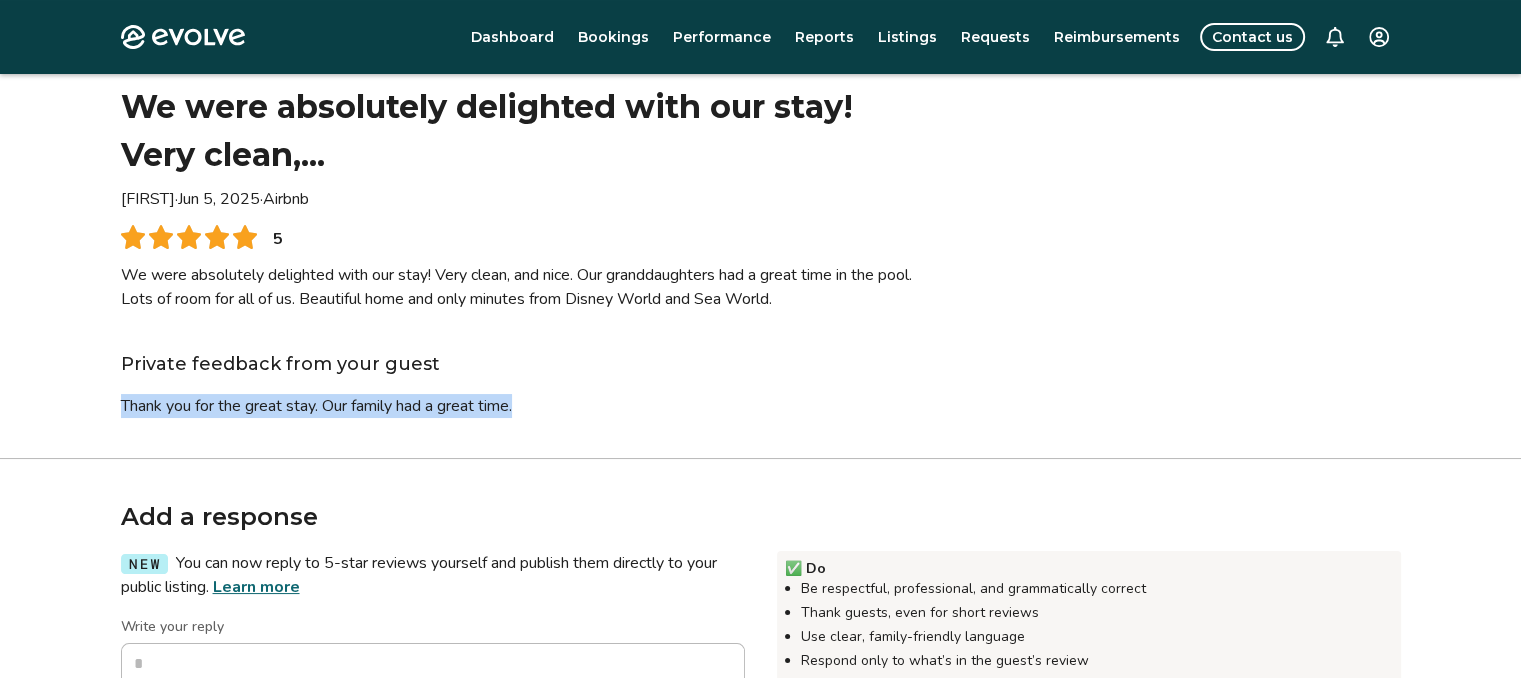 scroll, scrollTop: 87, scrollLeft: 0, axis: vertical 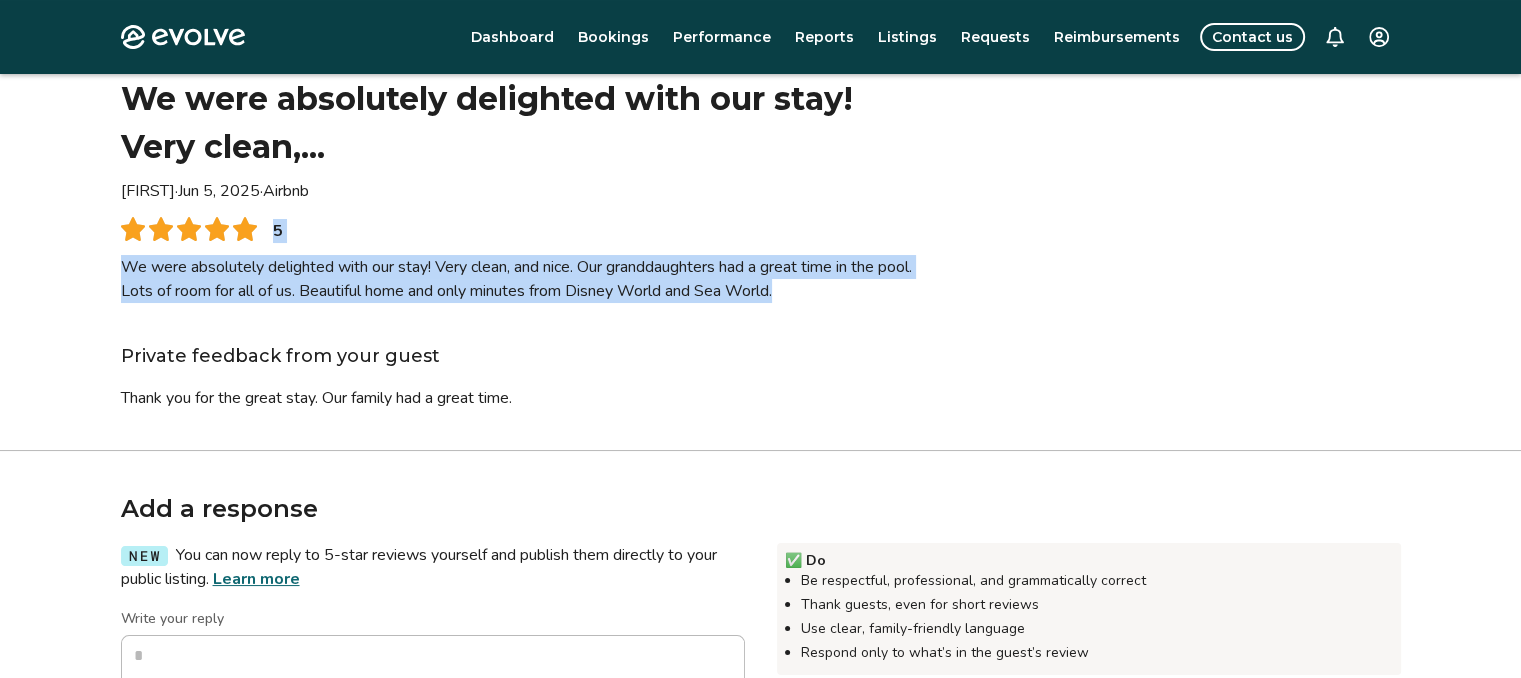 drag, startPoint x: 907, startPoint y: 265, endPoint x: 194, endPoint y: 241, distance: 713.4038 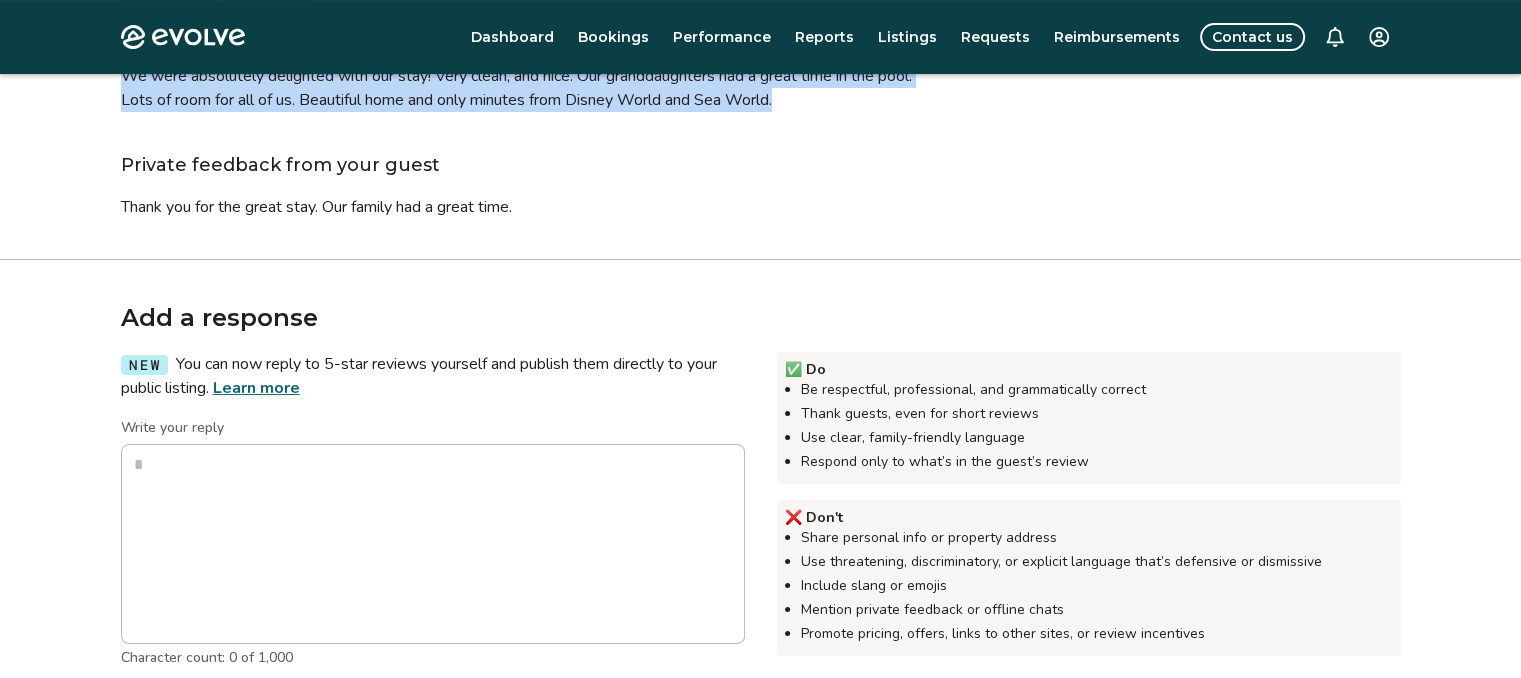 scroll, scrollTop: 287, scrollLeft: 0, axis: vertical 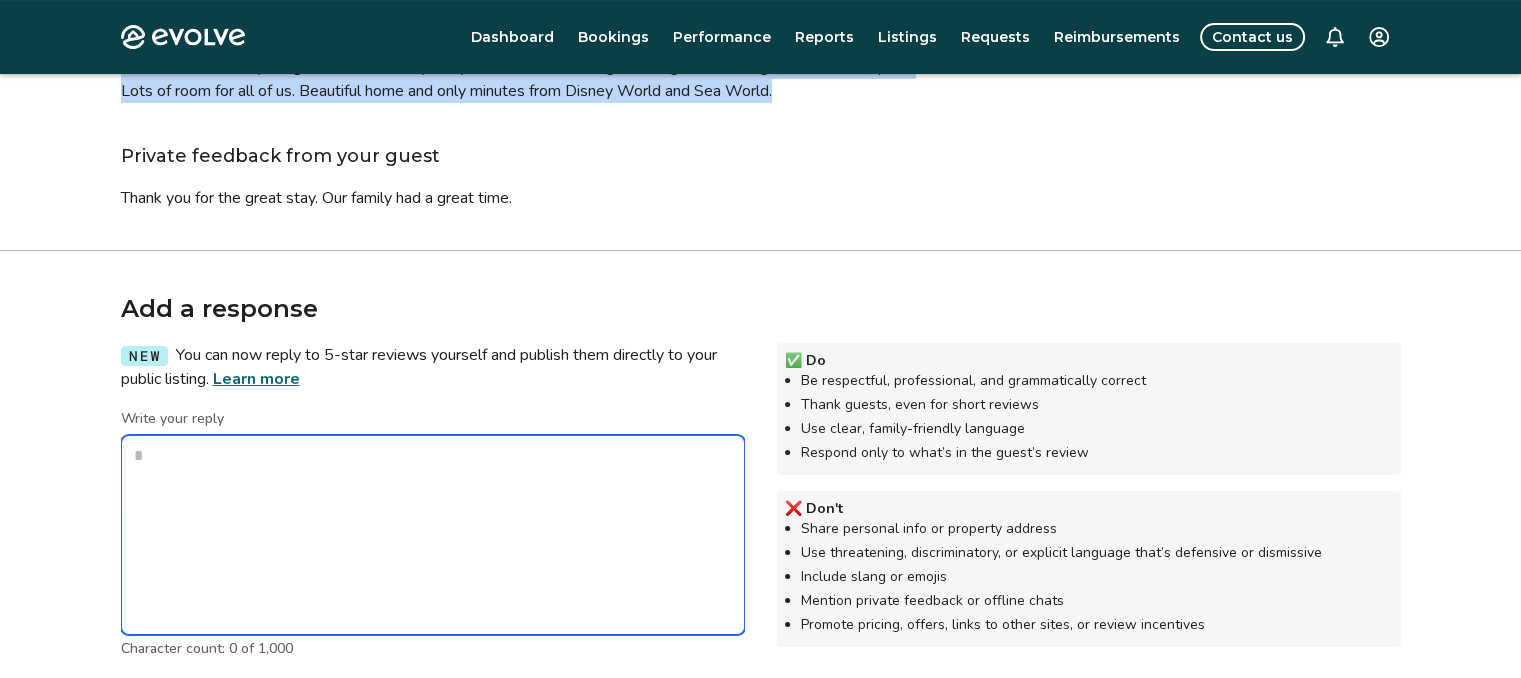 click on "Write your reply" at bounding box center (433, 535) 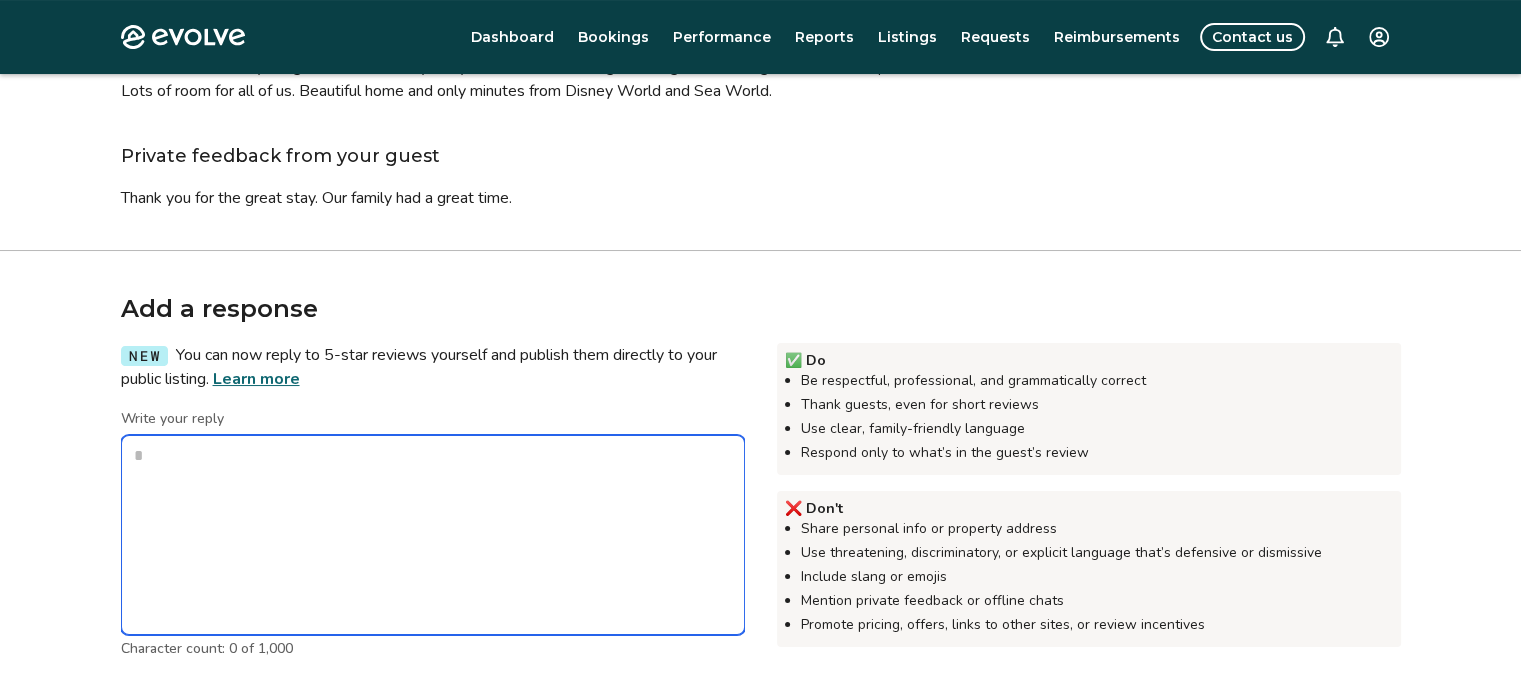 click on "Write your reply" at bounding box center [433, 535] 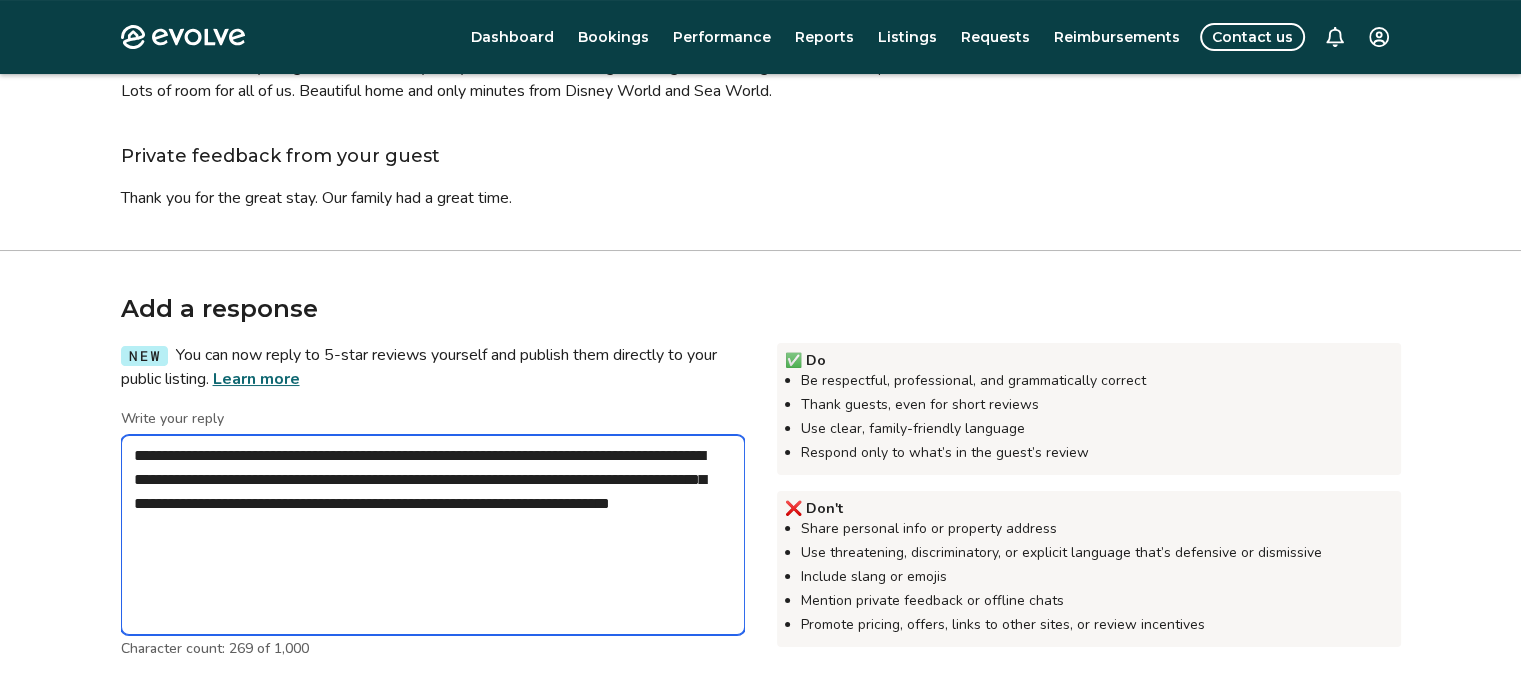 click on "**********" at bounding box center [433, 535] 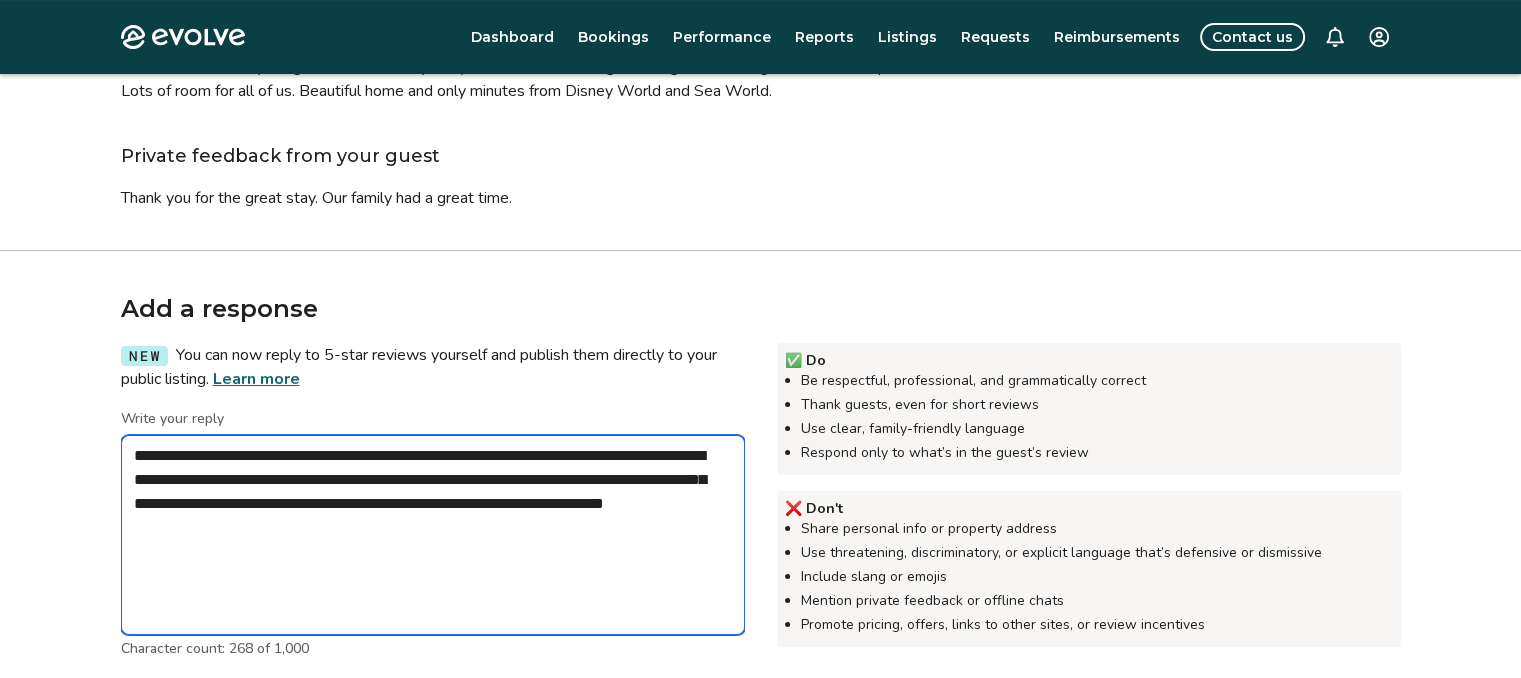 type on "*" 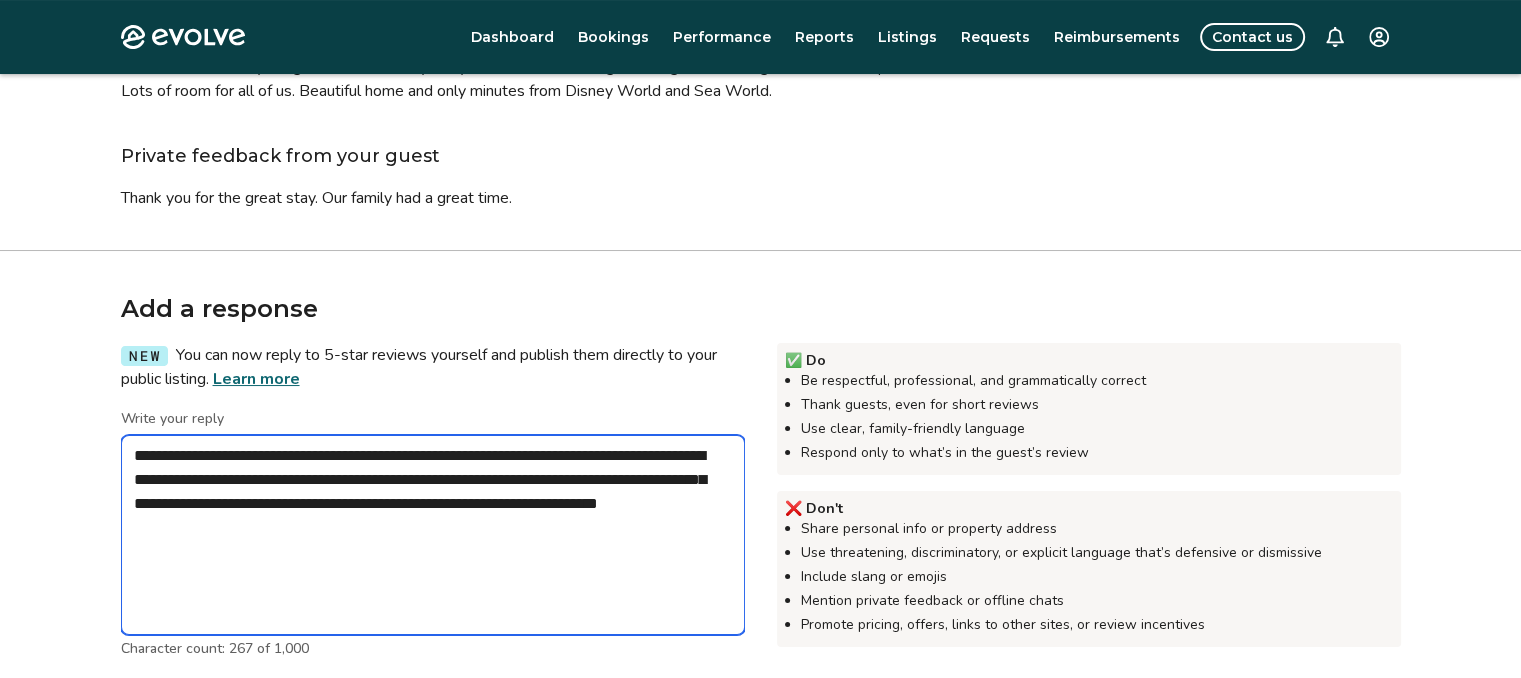 type on "*" 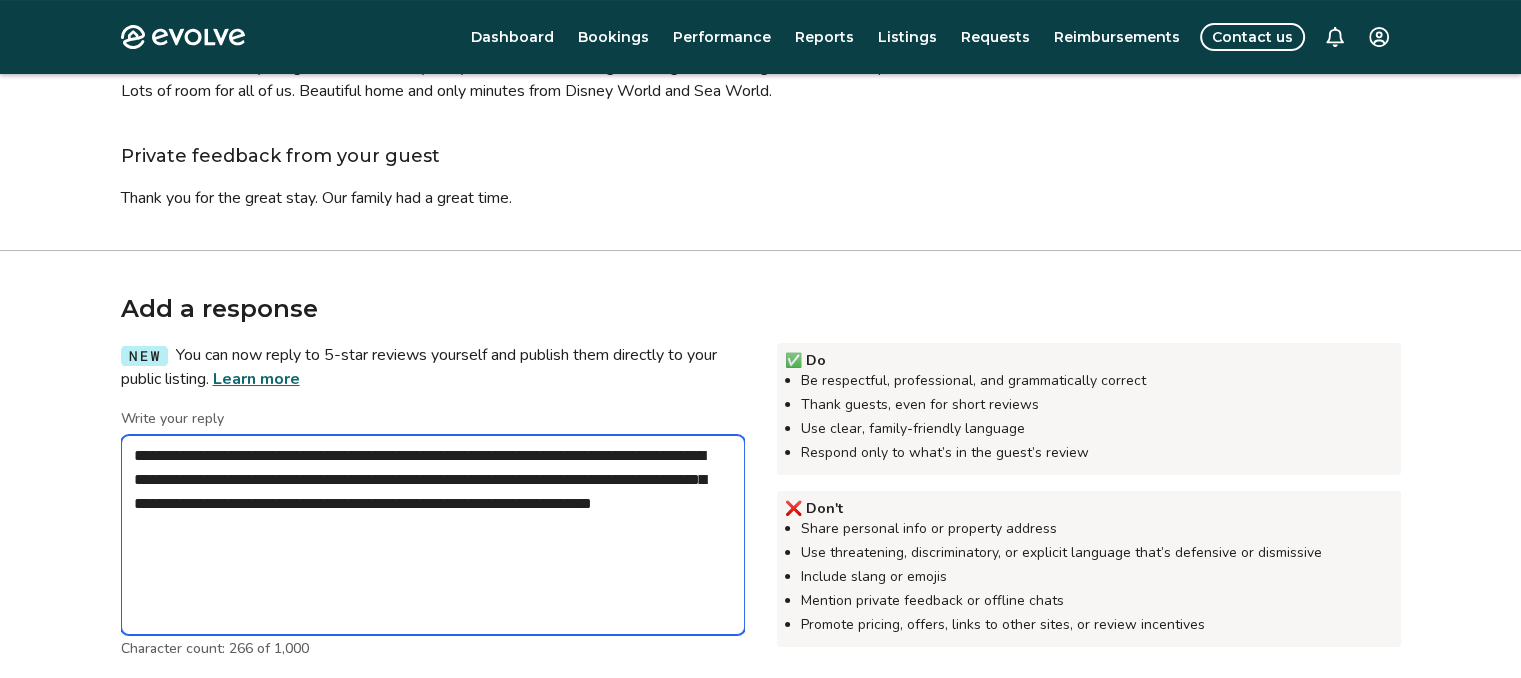 type on "*" 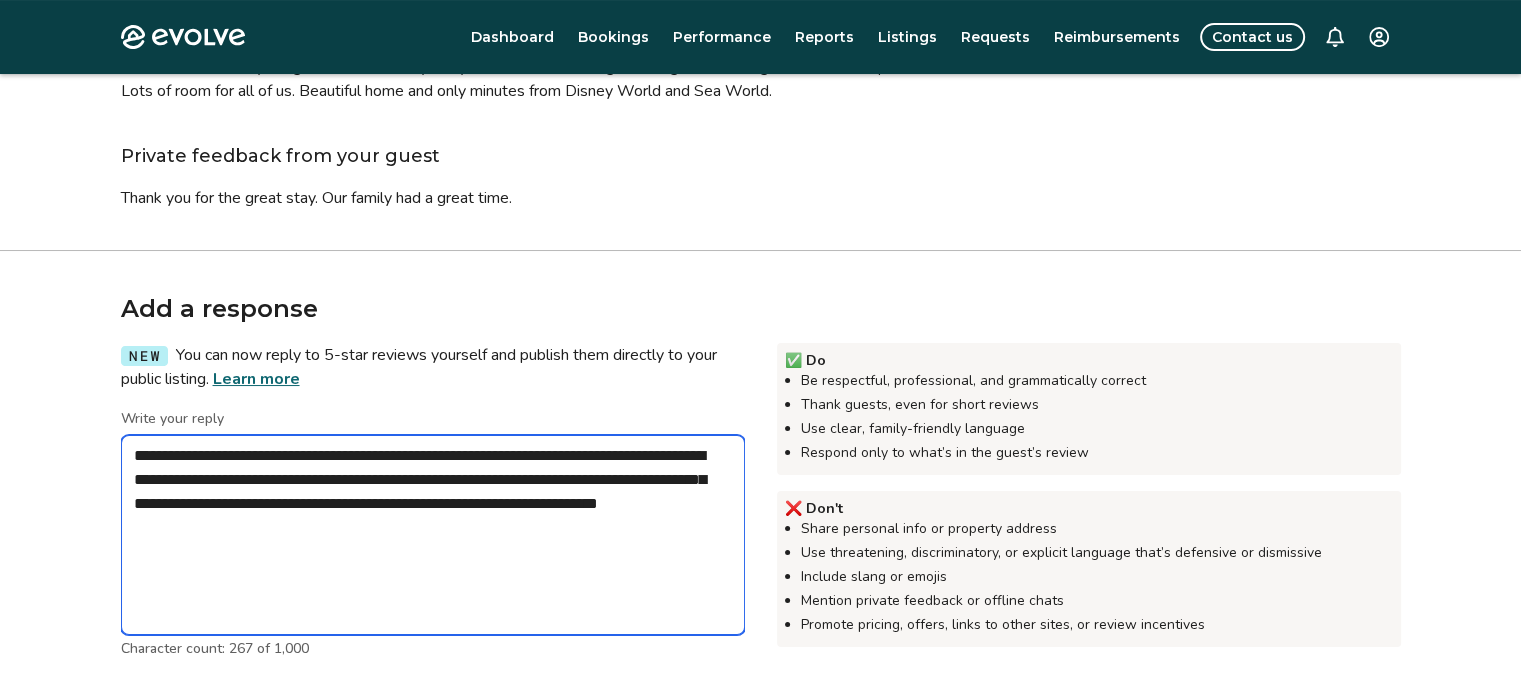 type on "*" 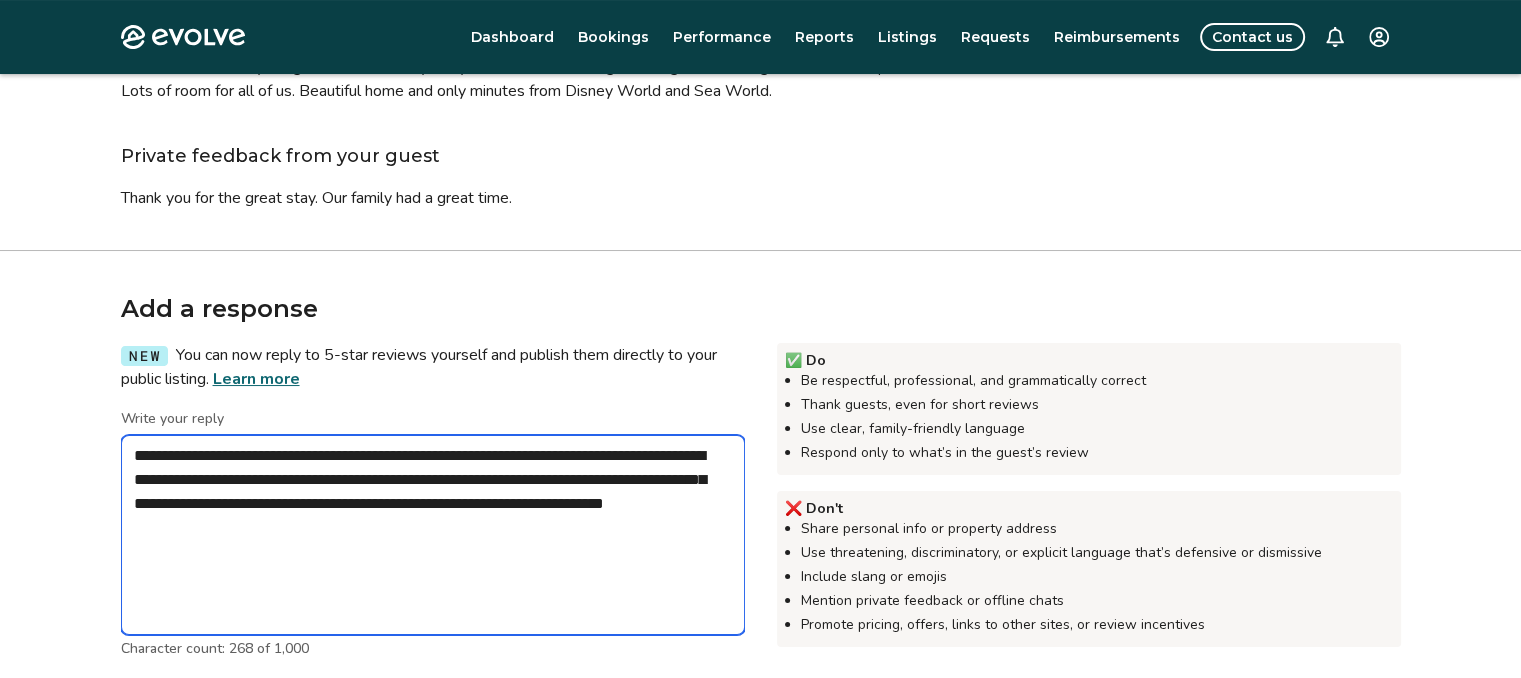 click on "**********" at bounding box center [433, 535] 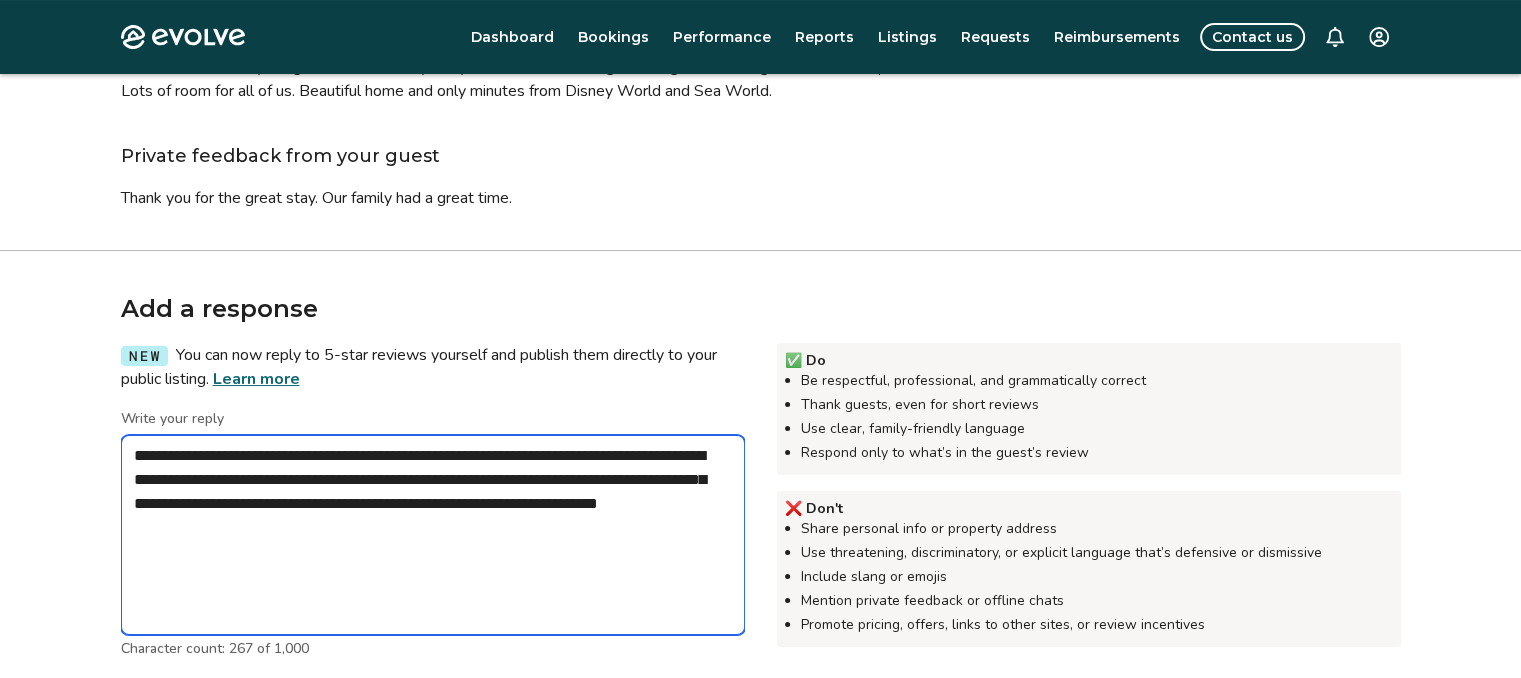 type on "*" 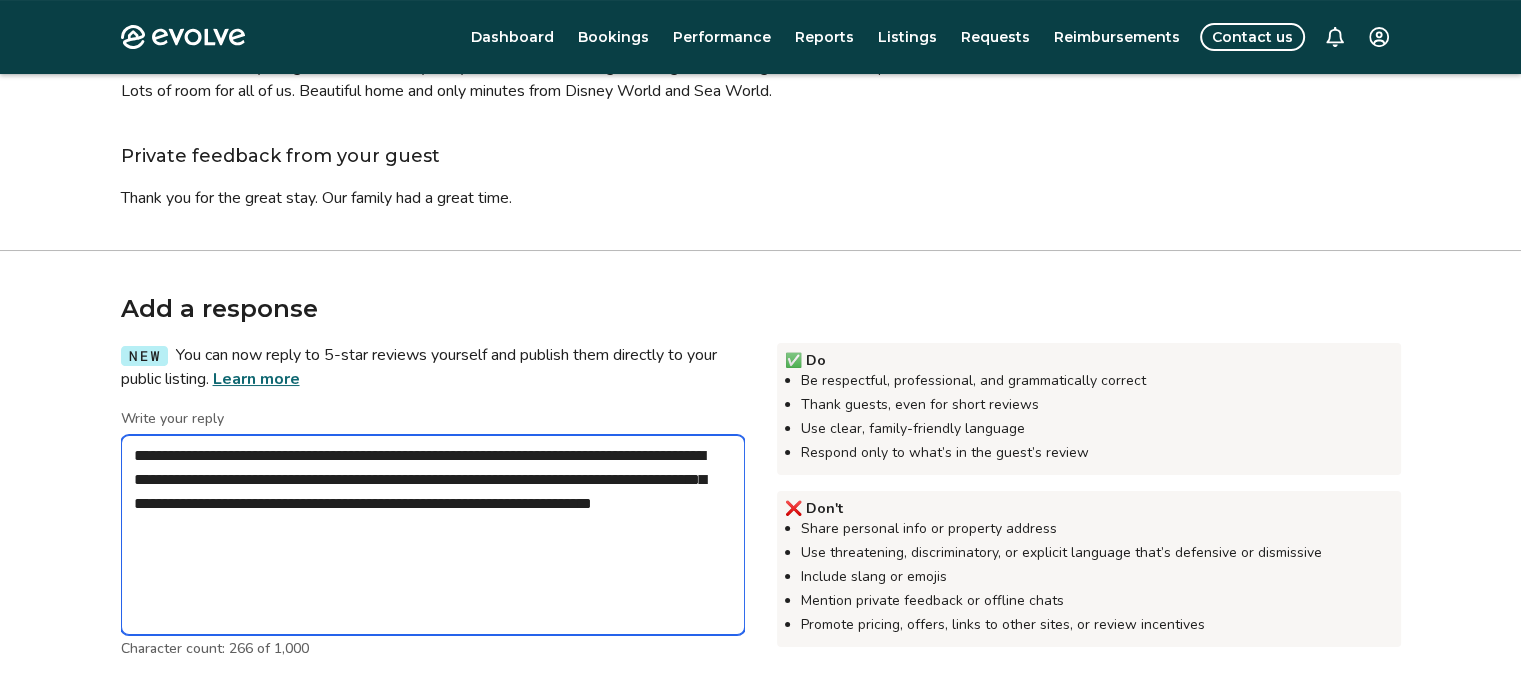 type on "*" 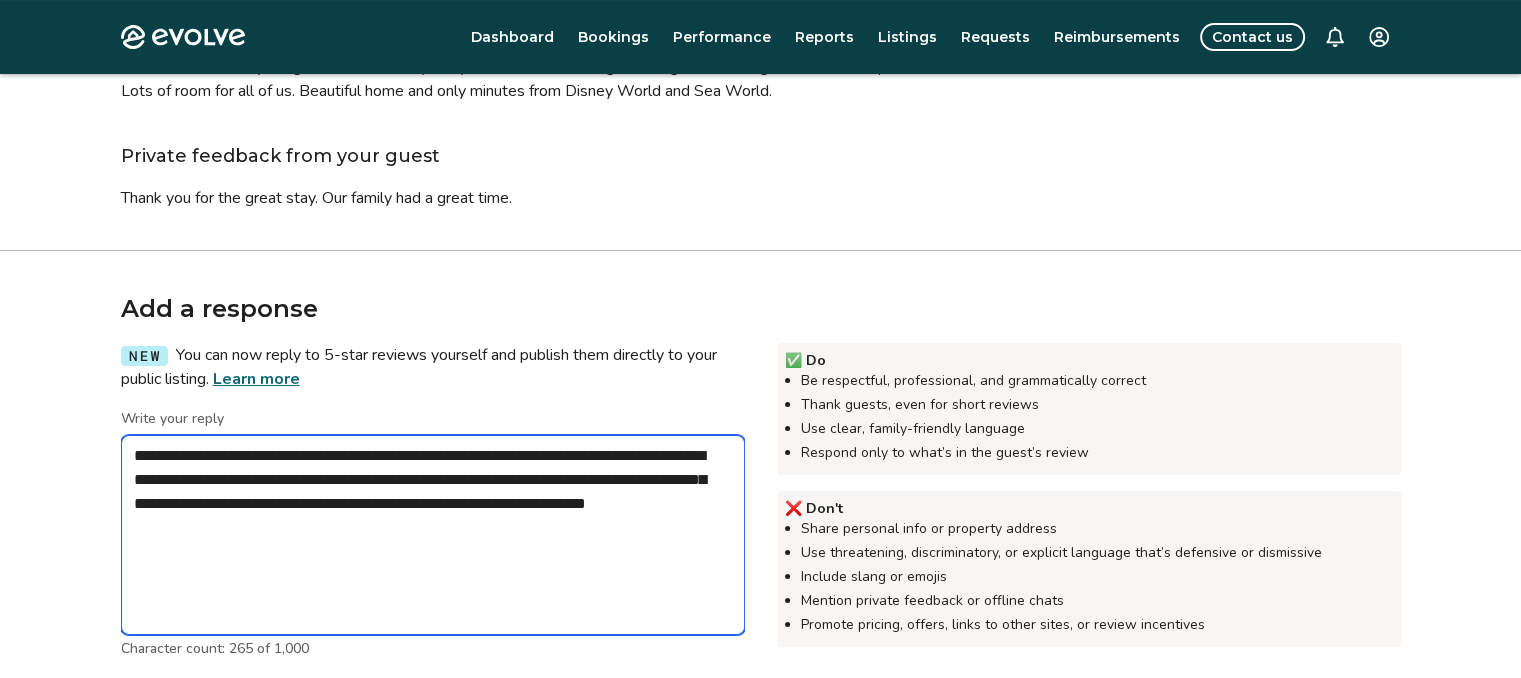 type on "*" 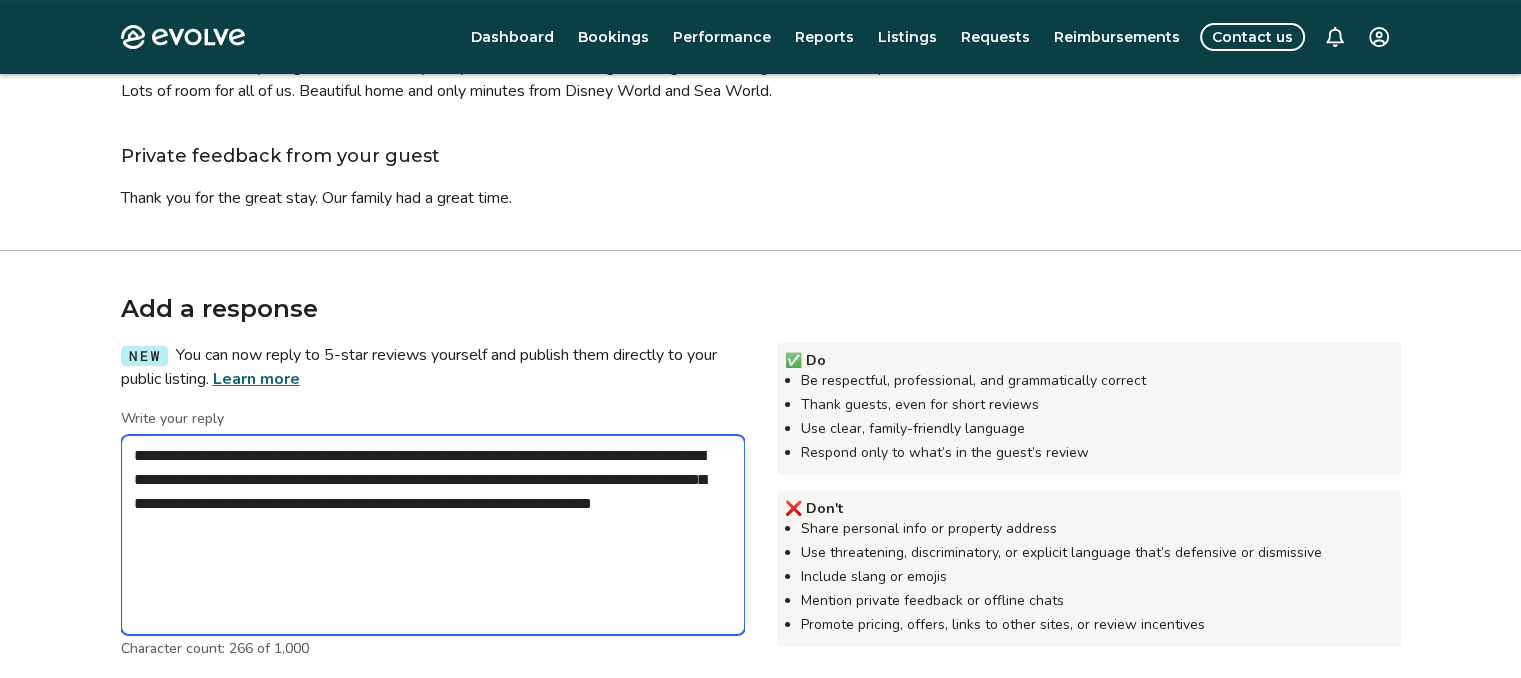type on "*" 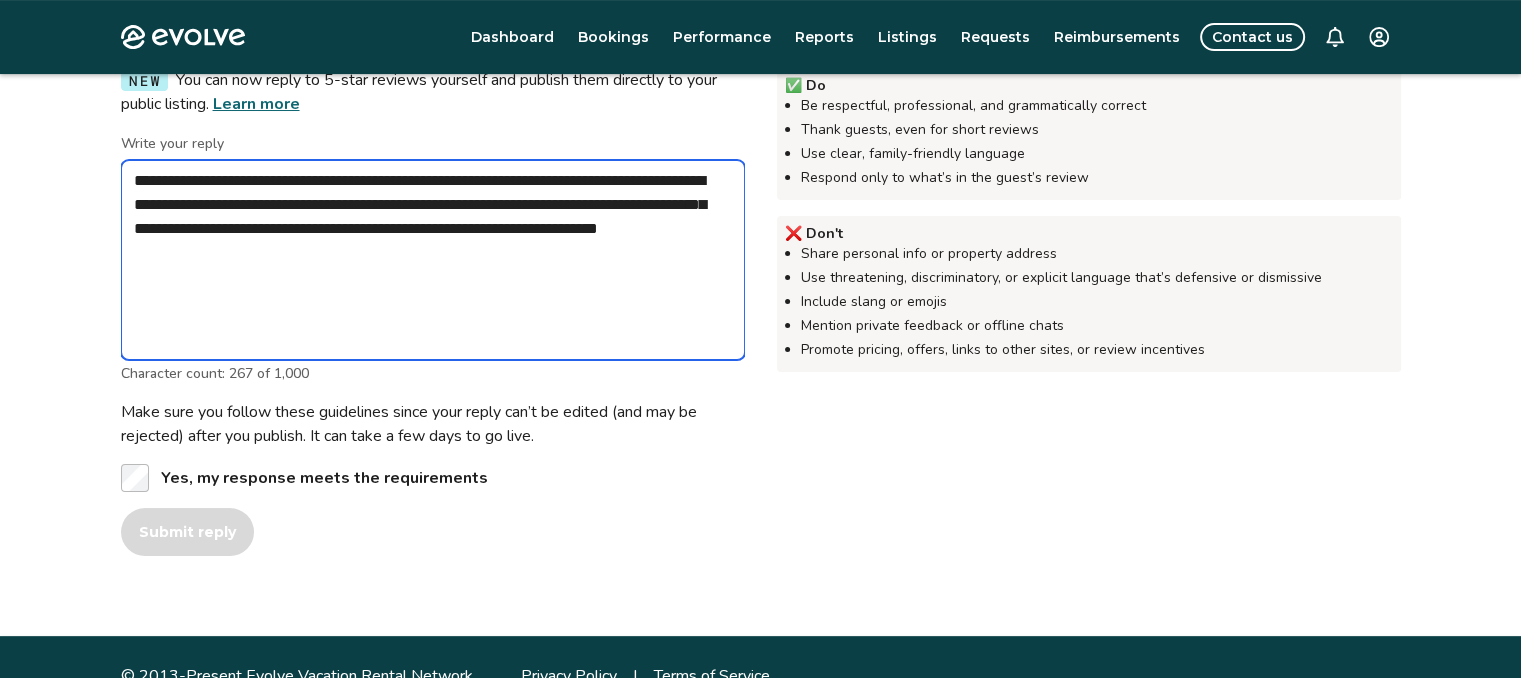 scroll, scrollTop: 574, scrollLeft: 0, axis: vertical 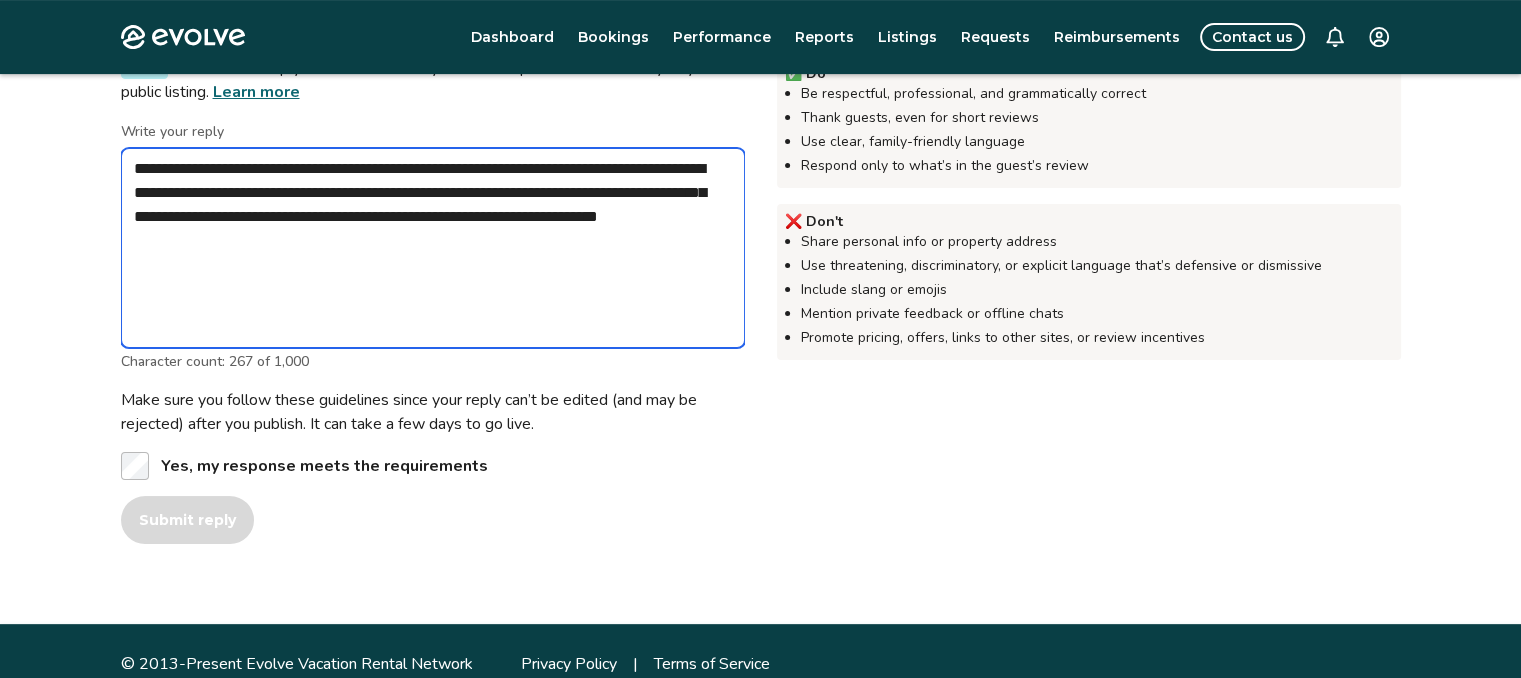 type on "**********" 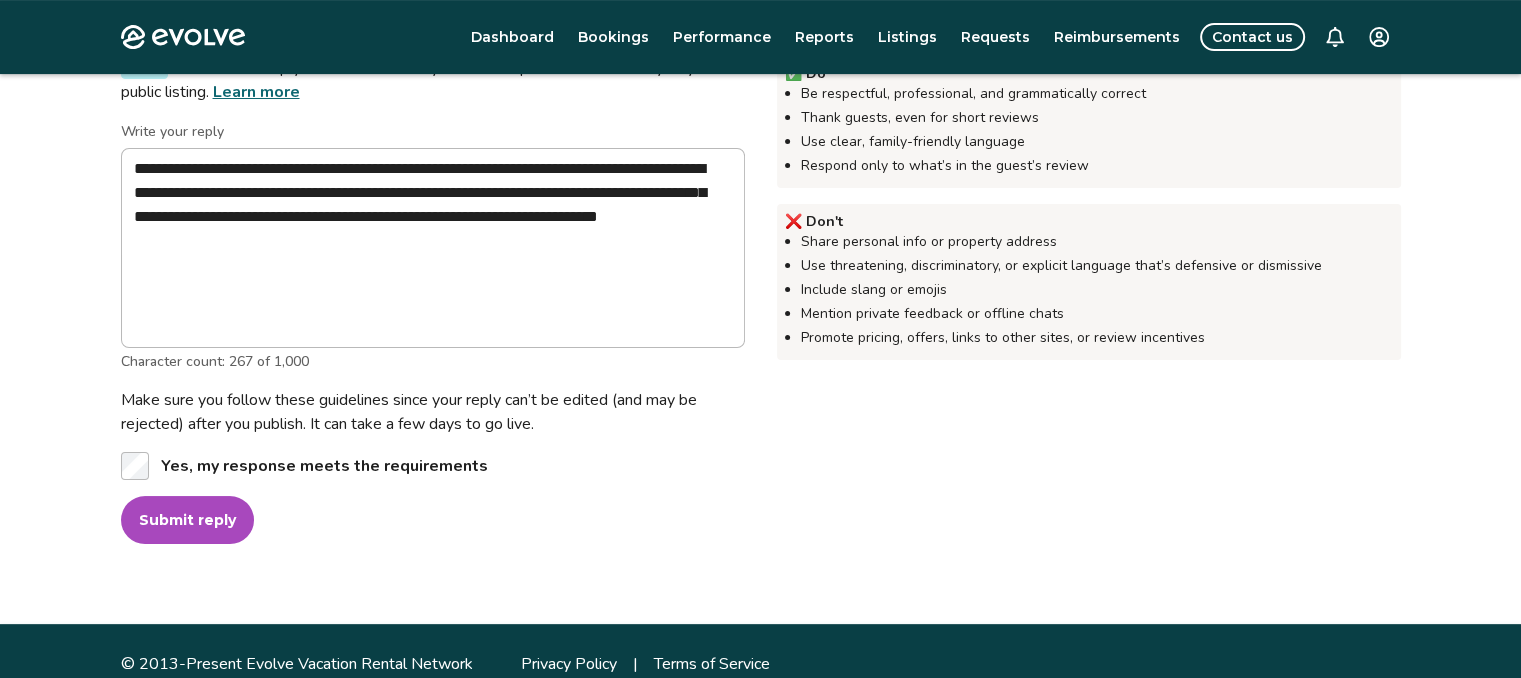 click on "Submit reply" at bounding box center [187, 520] 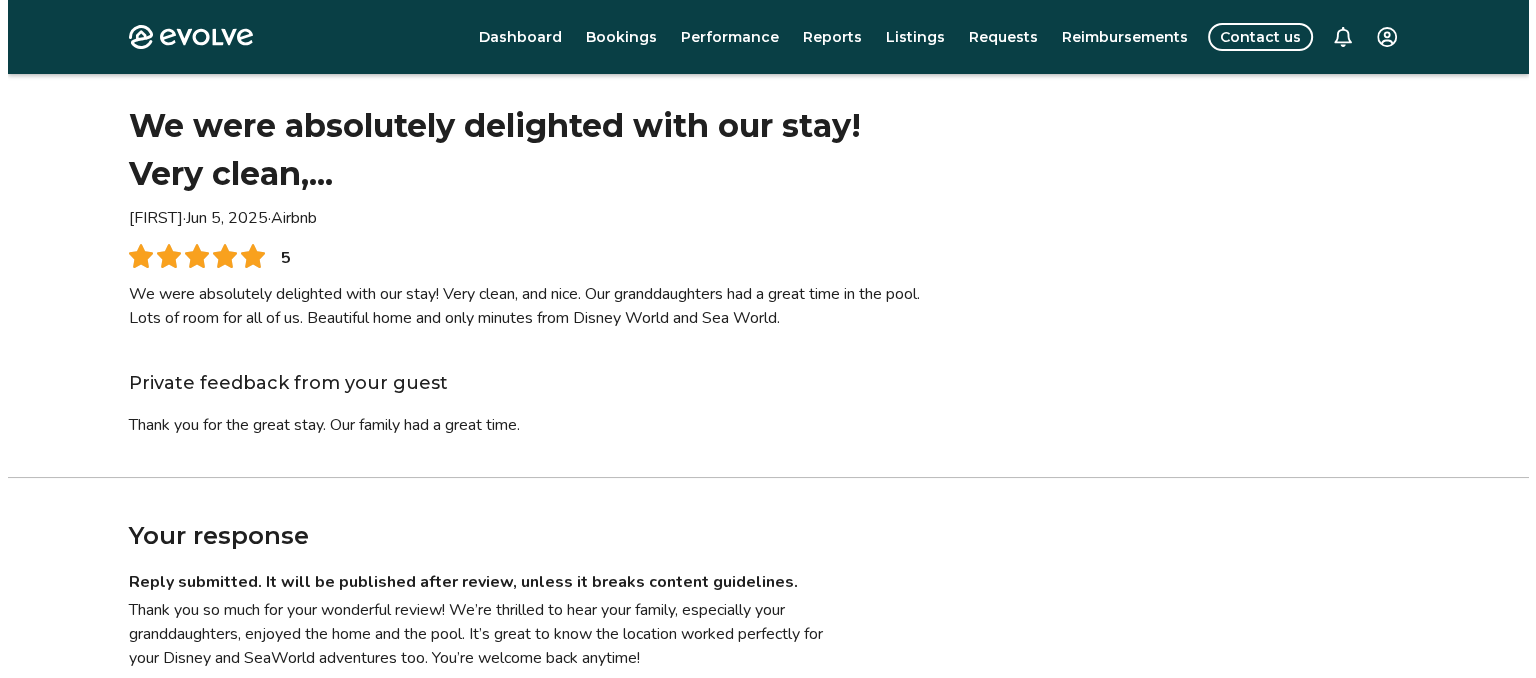 scroll, scrollTop: 67, scrollLeft: 0, axis: vertical 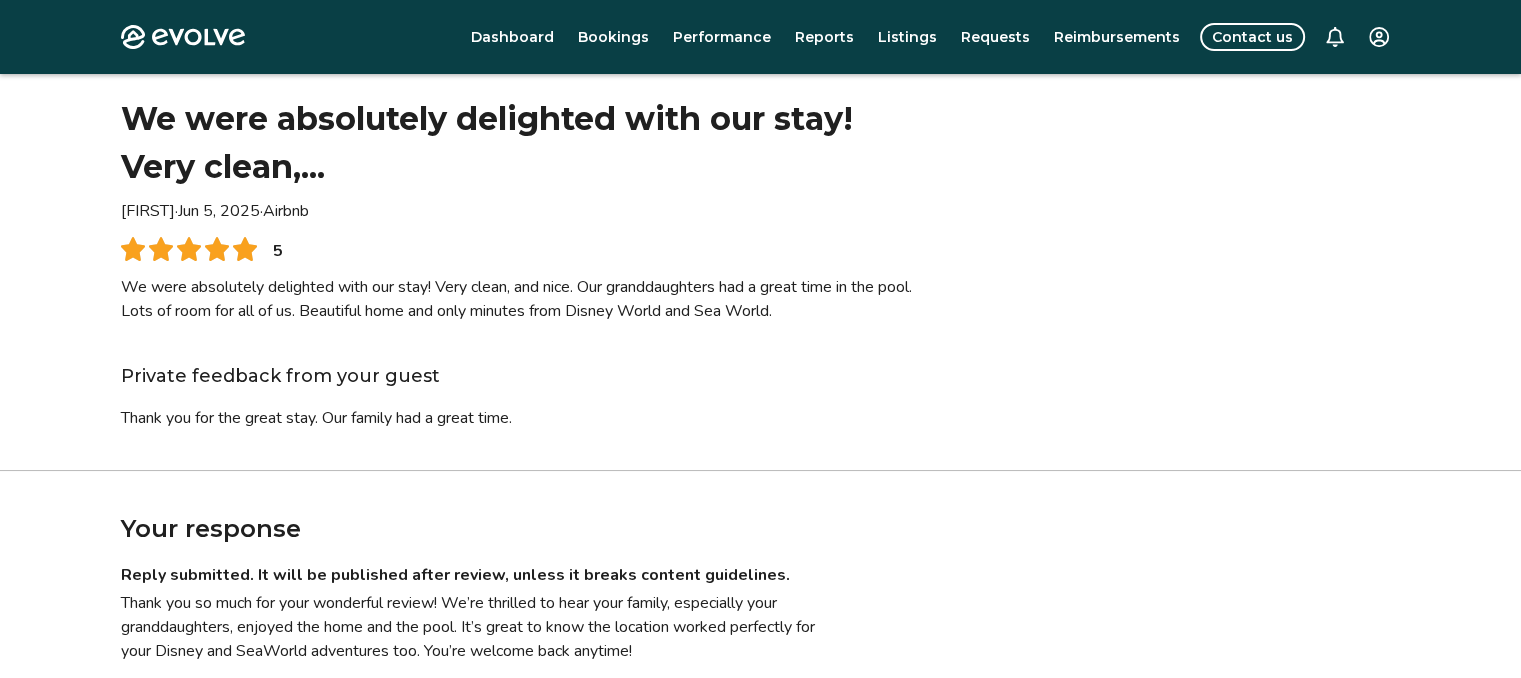 click 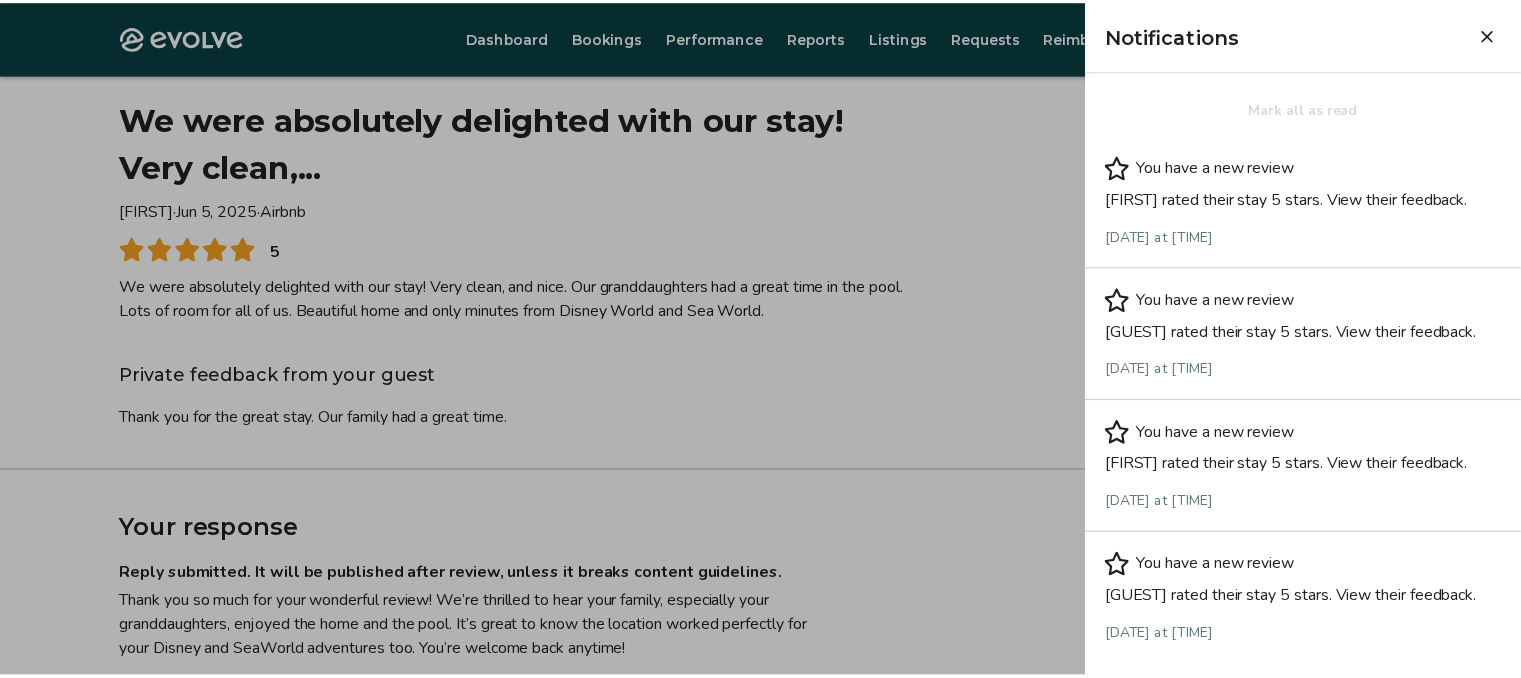 scroll, scrollTop: 32, scrollLeft: 0, axis: vertical 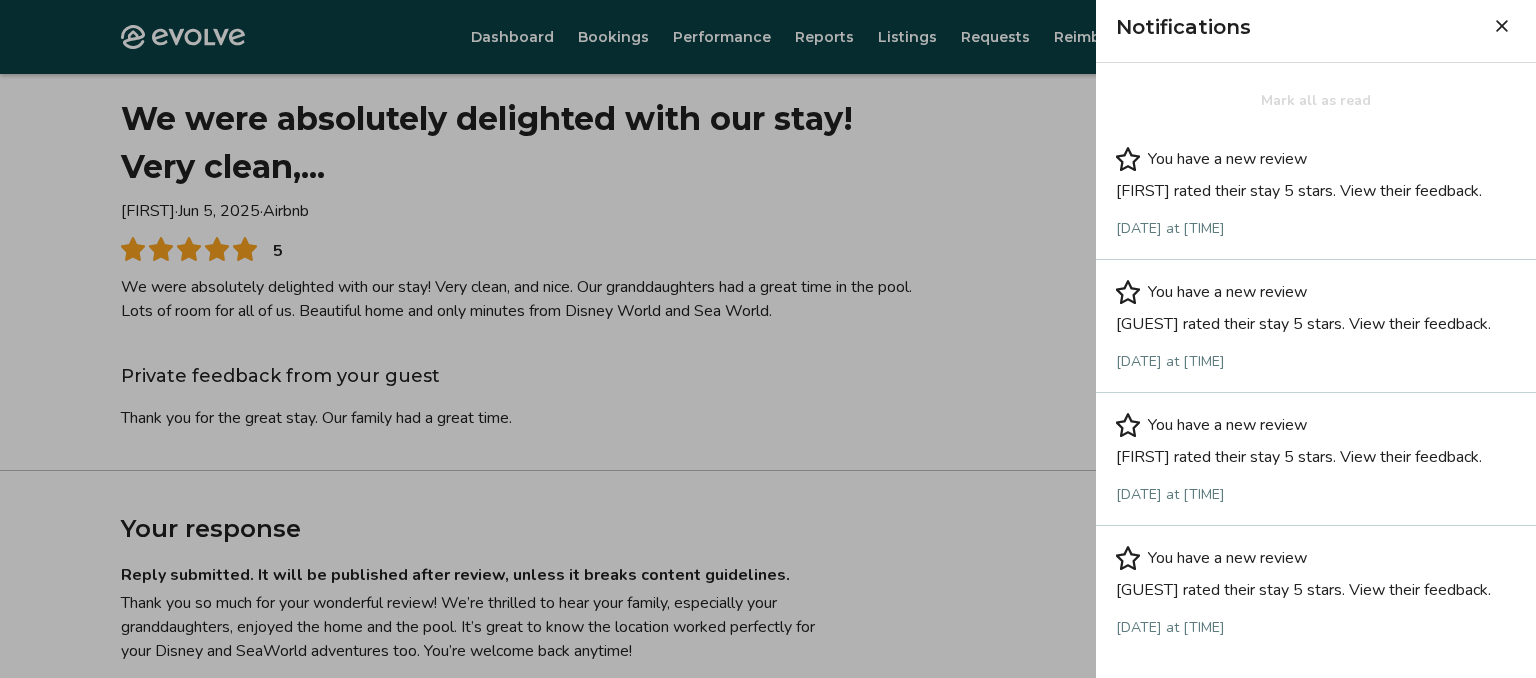 click at bounding box center (1502, 26) 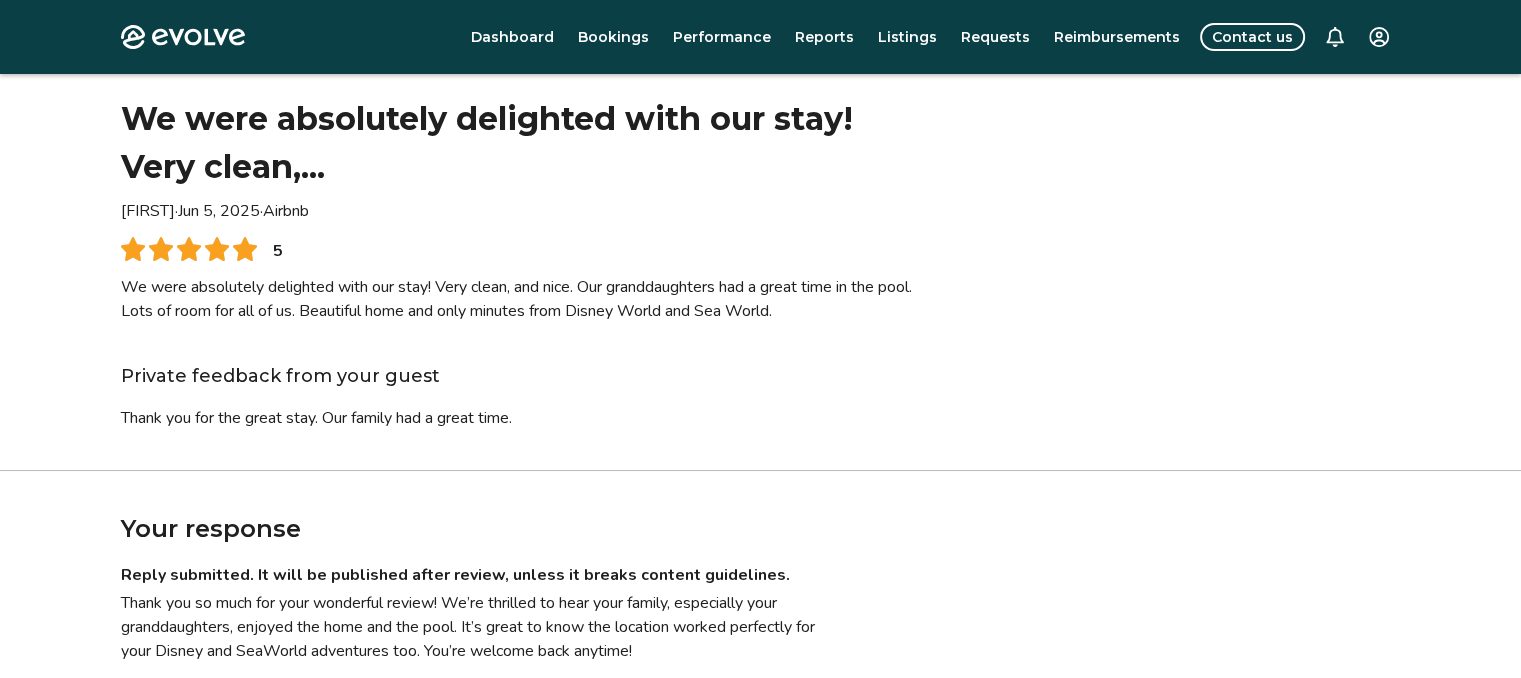 scroll, scrollTop: 0, scrollLeft: 0, axis: both 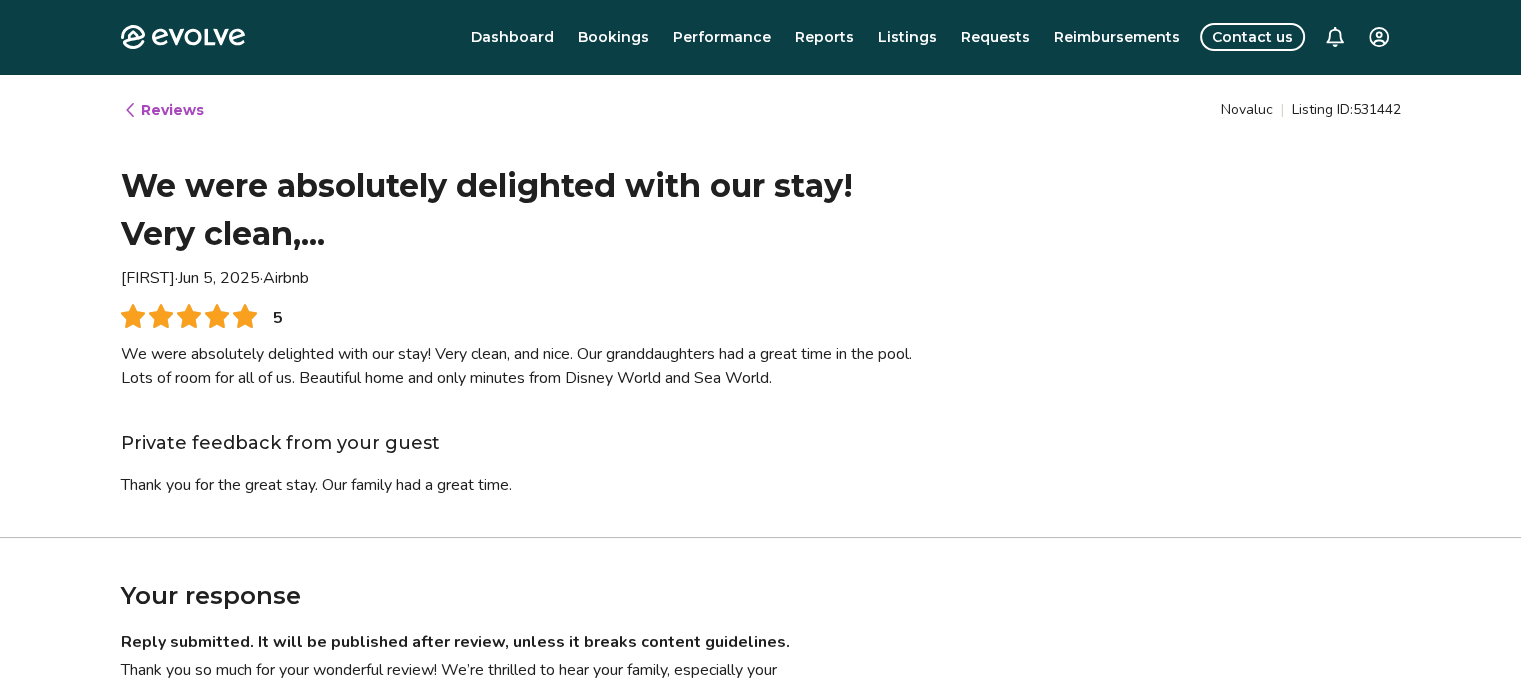 click on "Dashboard" at bounding box center [512, 37] 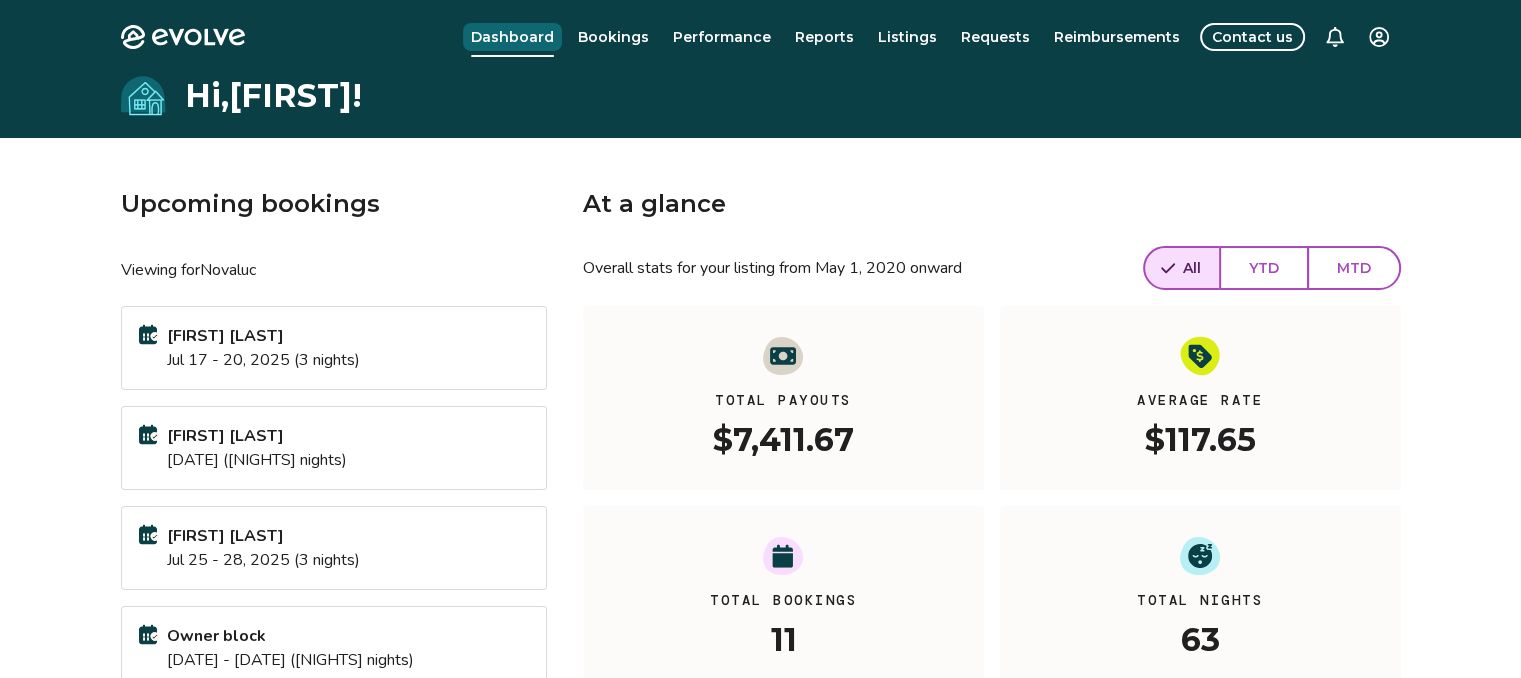 click on "Listings" at bounding box center [907, 37] 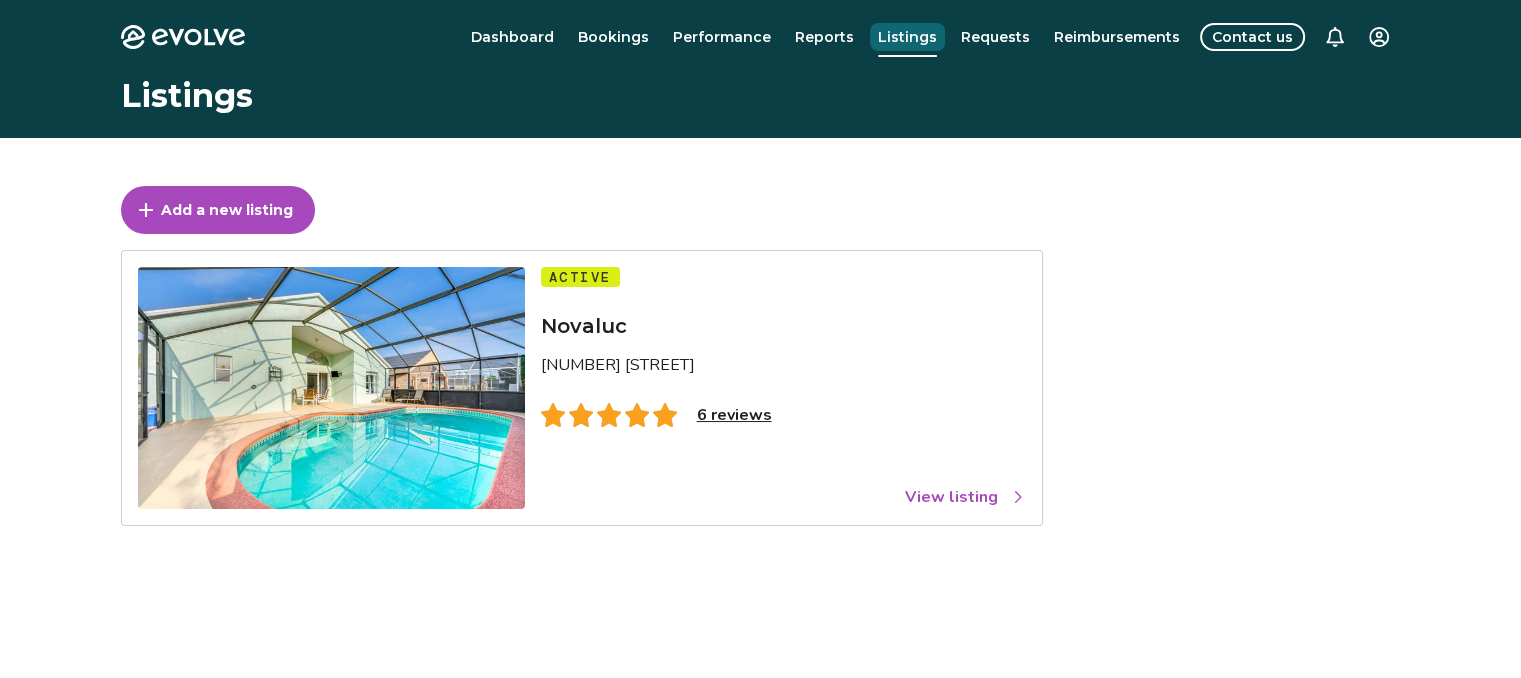 click on "View listing" at bounding box center (965, 497) 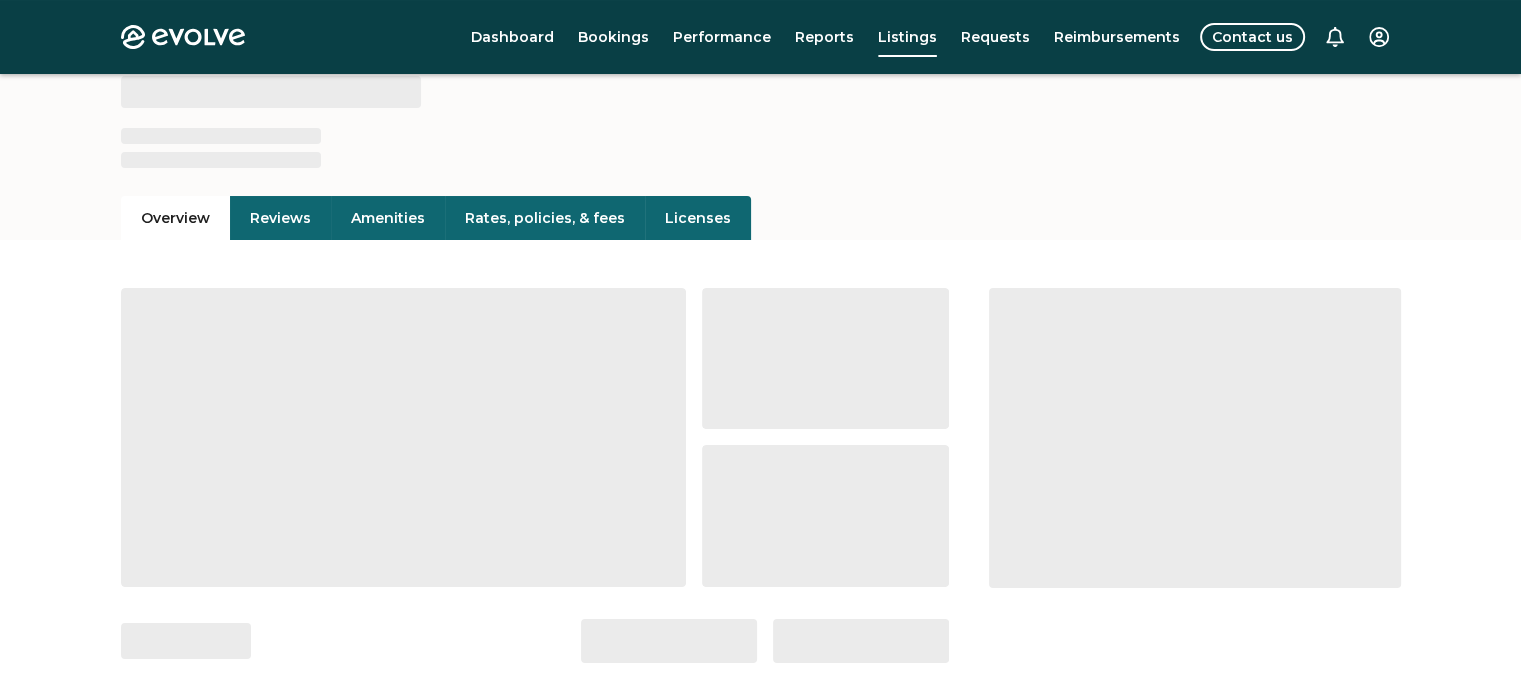 scroll, scrollTop: 171, scrollLeft: 0, axis: vertical 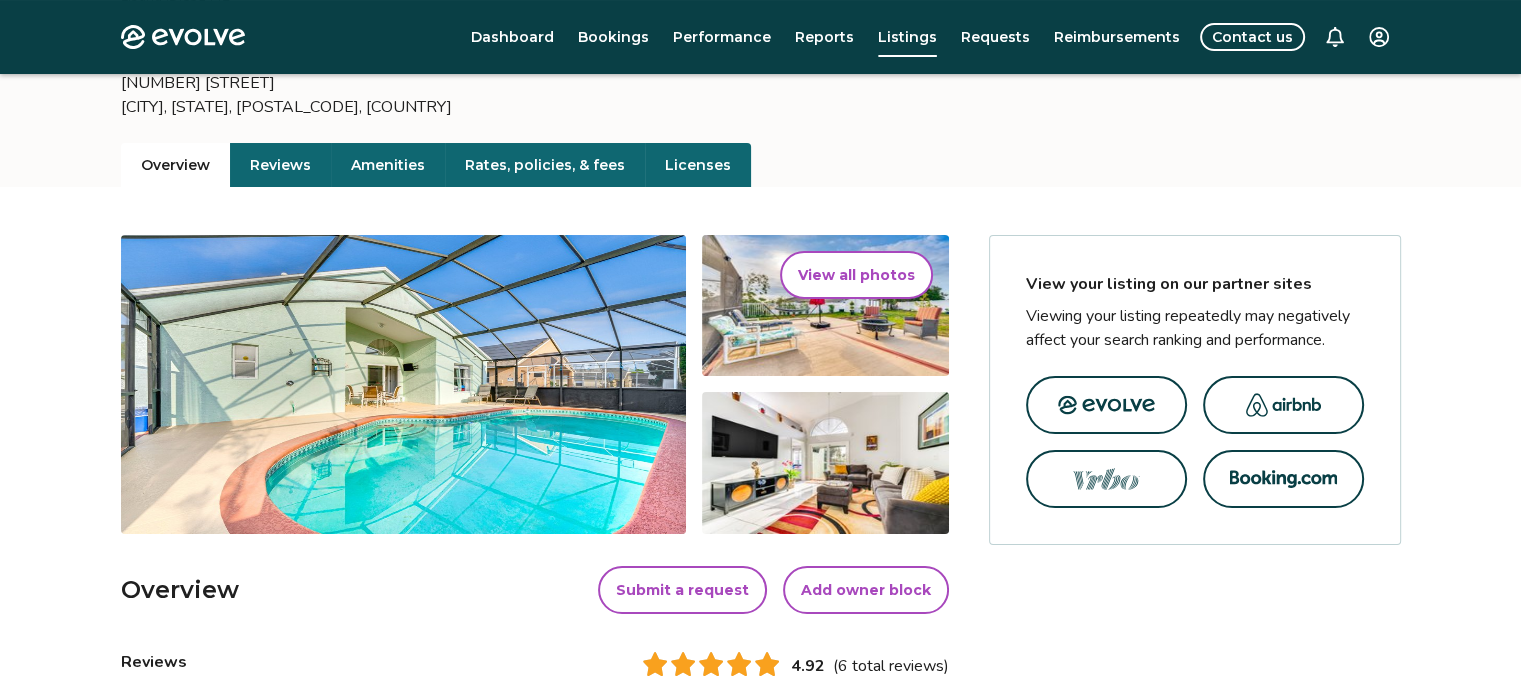 click on "Licenses" at bounding box center [698, 165] 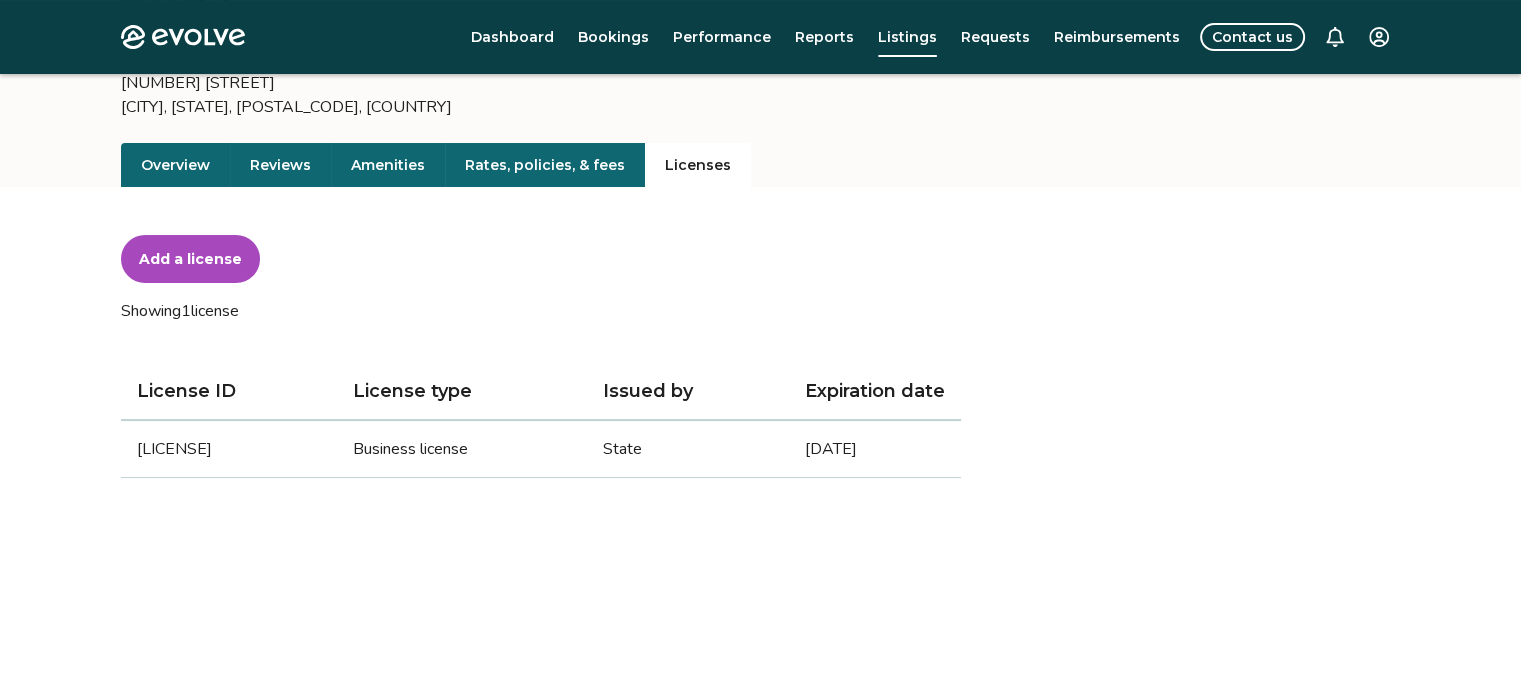 click on "Performance" at bounding box center [722, 37] 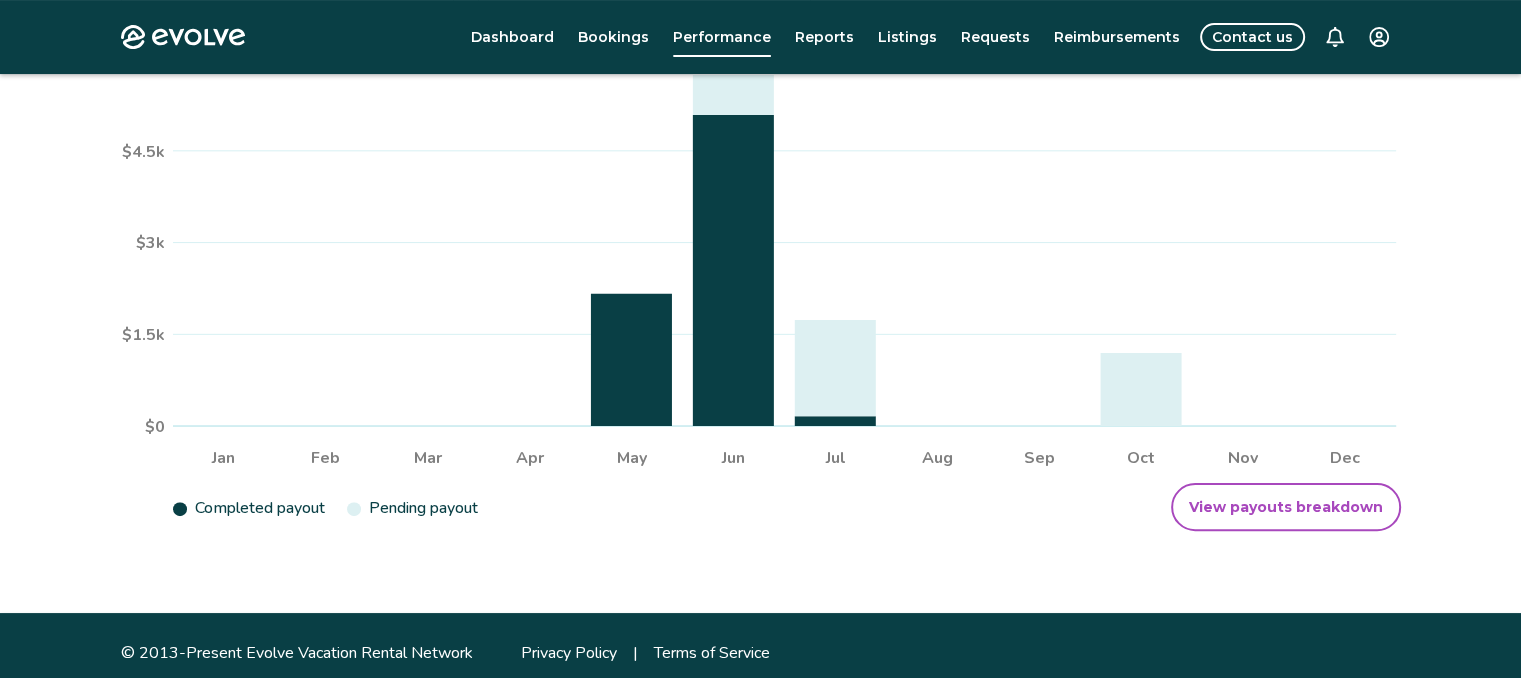scroll, scrollTop: 456, scrollLeft: 0, axis: vertical 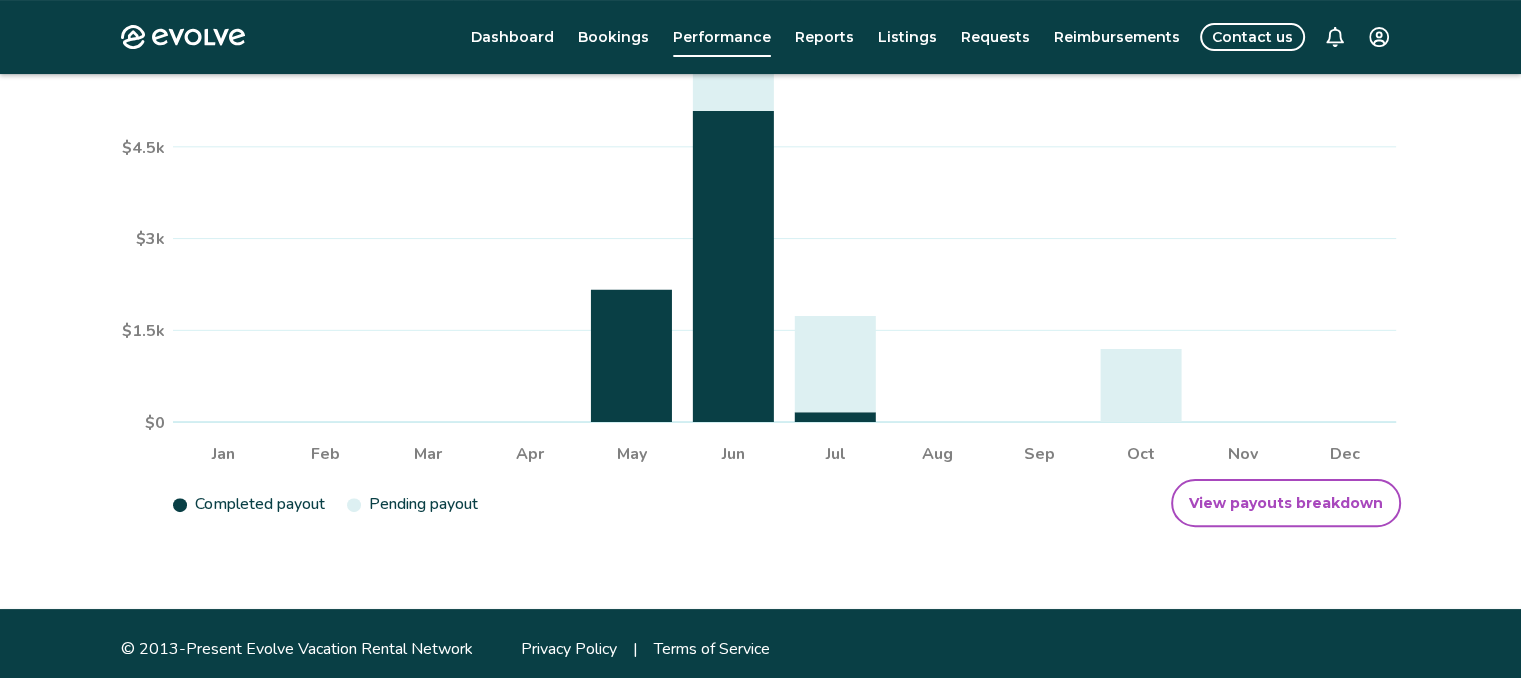 click on "View payouts breakdown" at bounding box center (1286, 503) 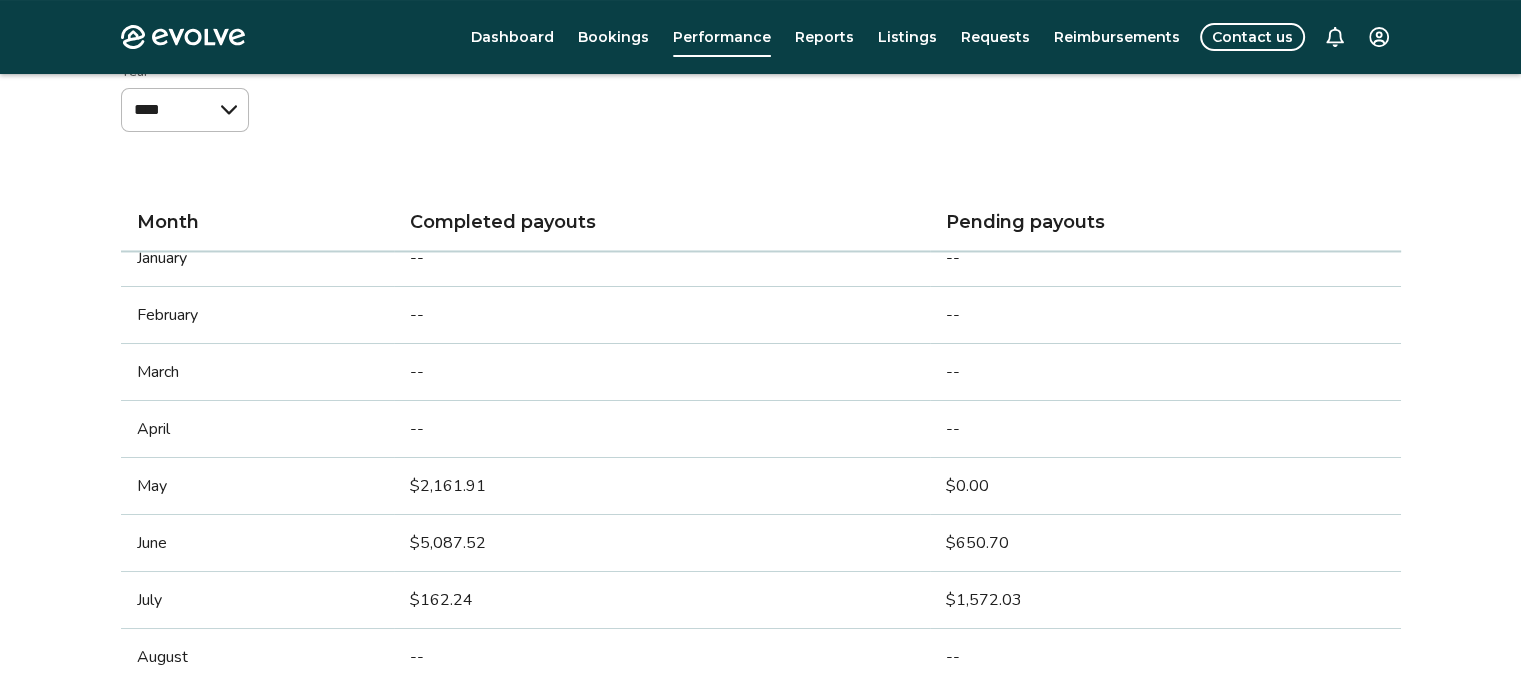 scroll, scrollTop: 0, scrollLeft: 0, axis: both 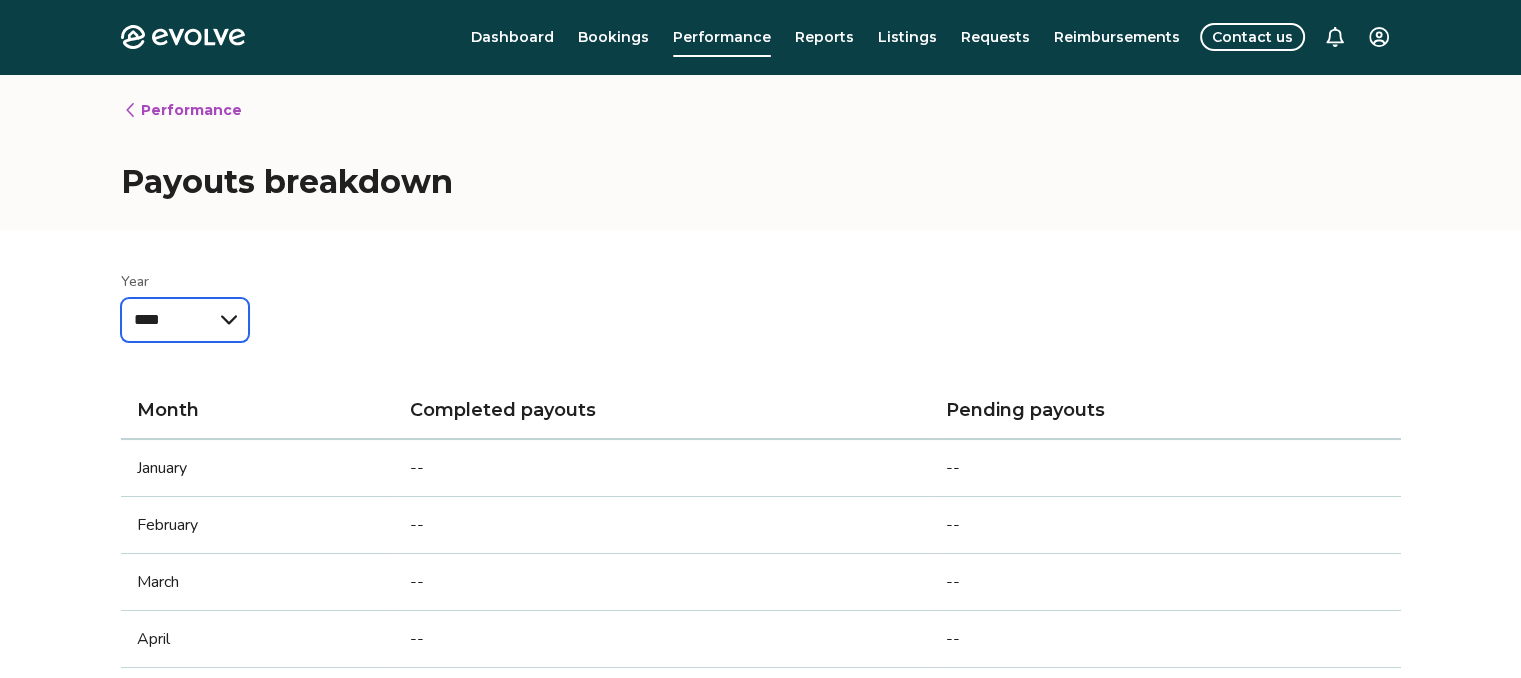 click on "****" at bounding box center [185, 320] 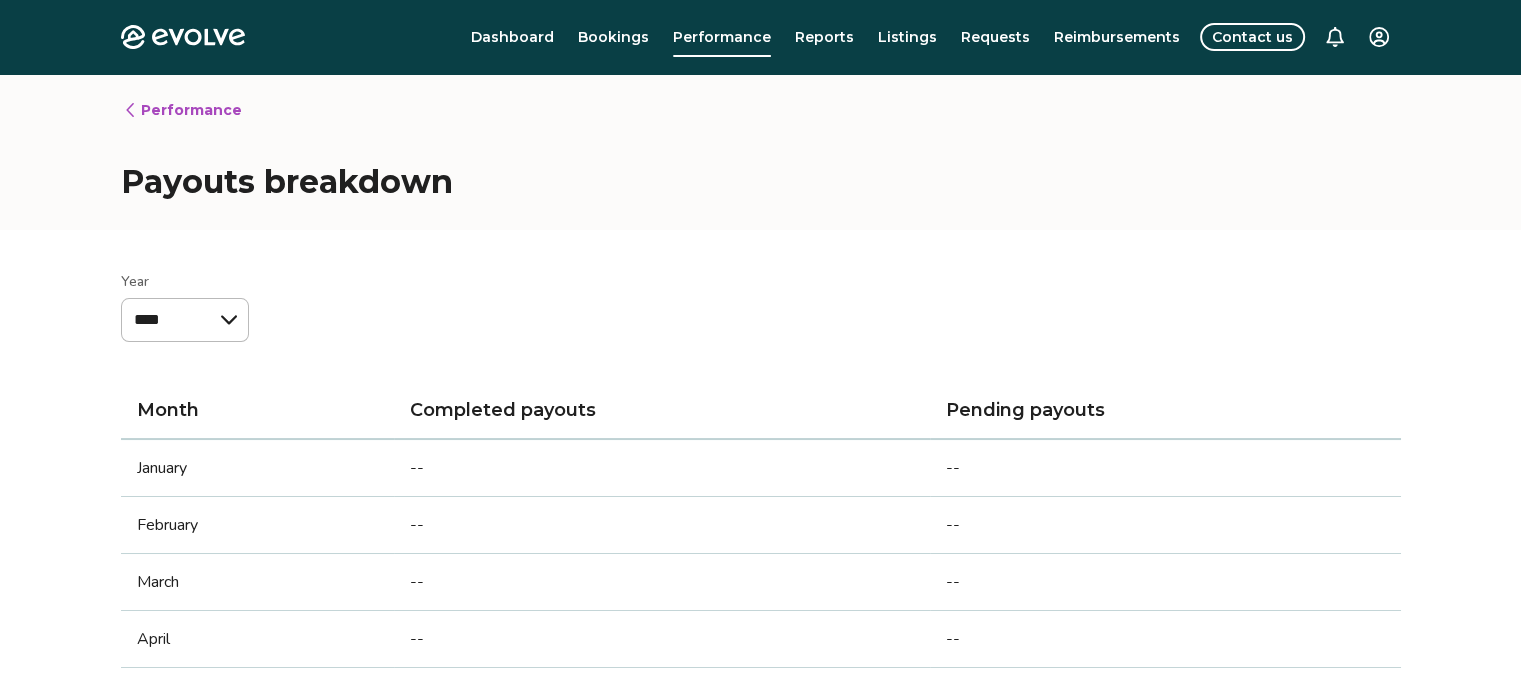 click on "Performance Payouts breakdown" at bounding box center (760, 152) 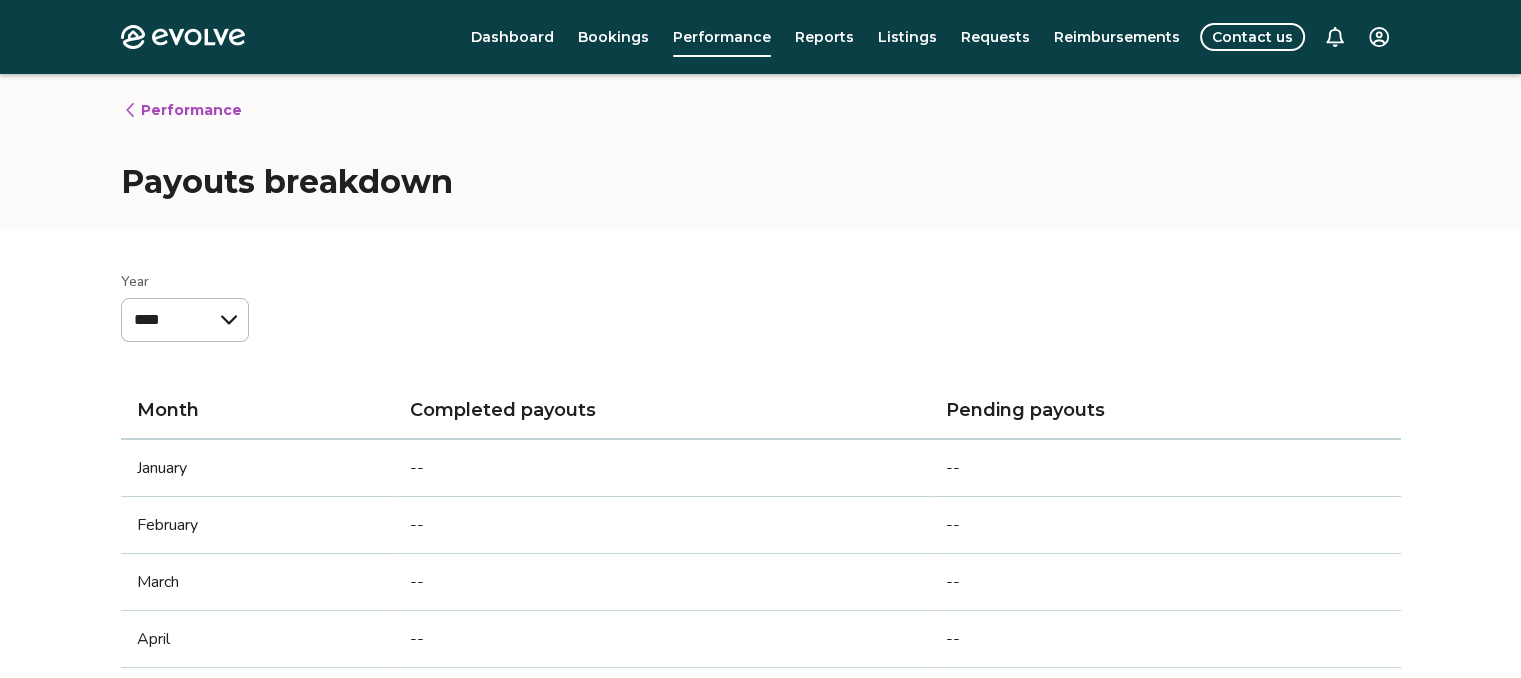scroll, scrollTop: 667, scrollLeft: 0, axis: vertical 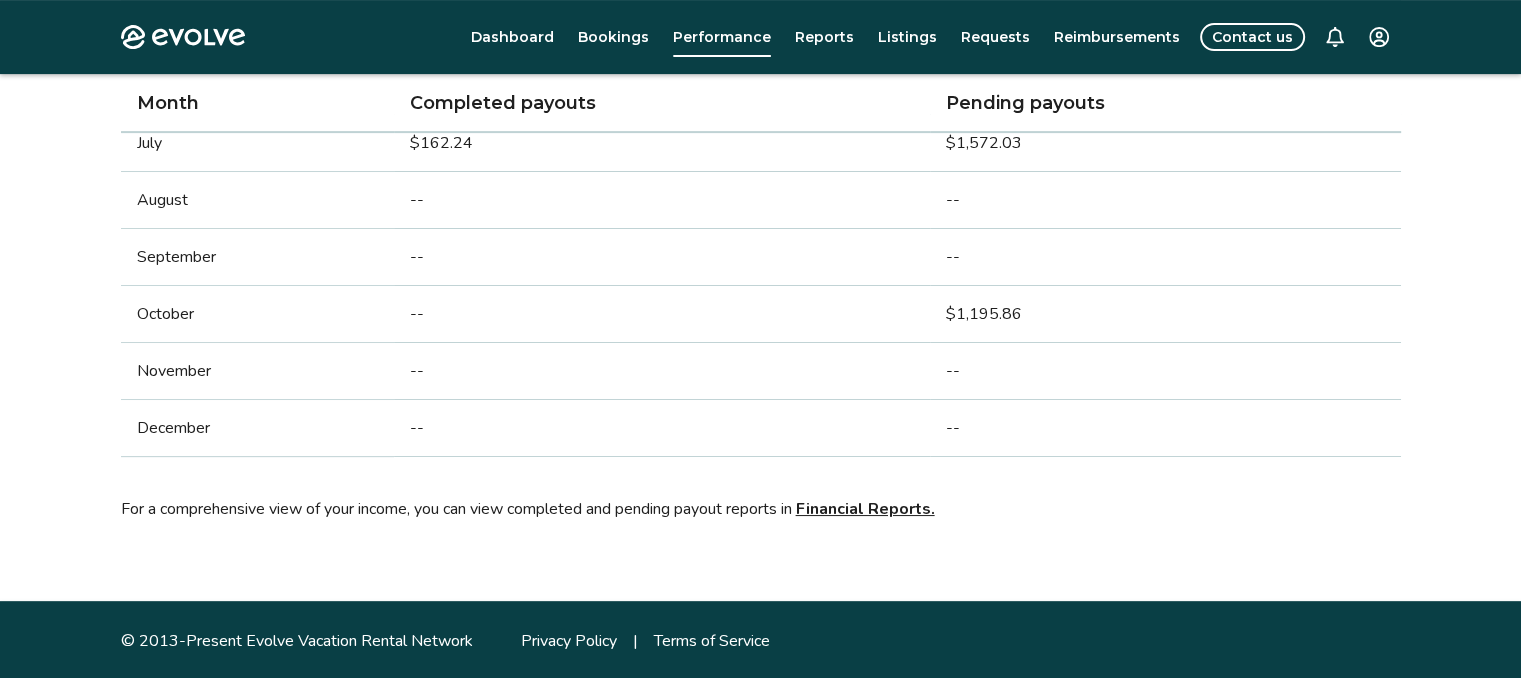 click on "Financial Reports." at bounding box center [865, 509] 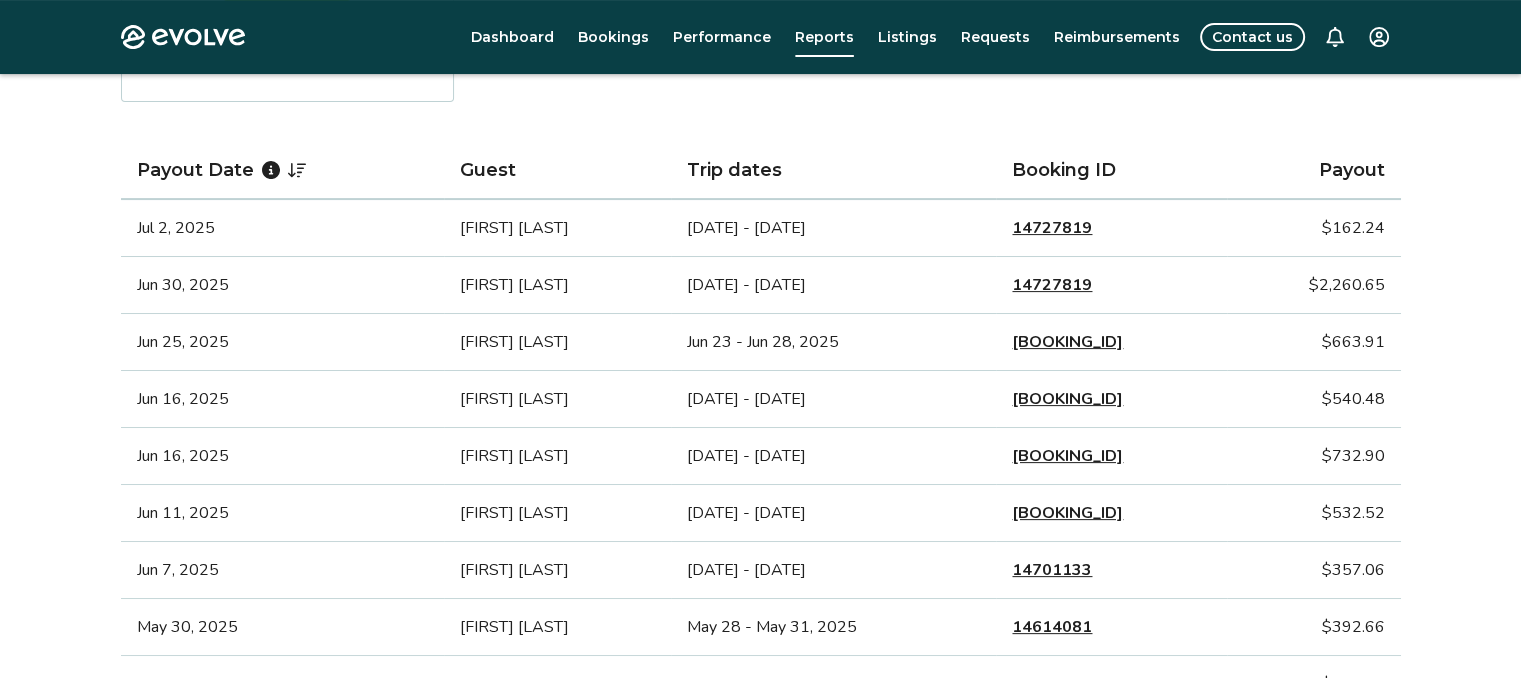scroll, scrollTop: 0, scrollLeft: 0, axis: both 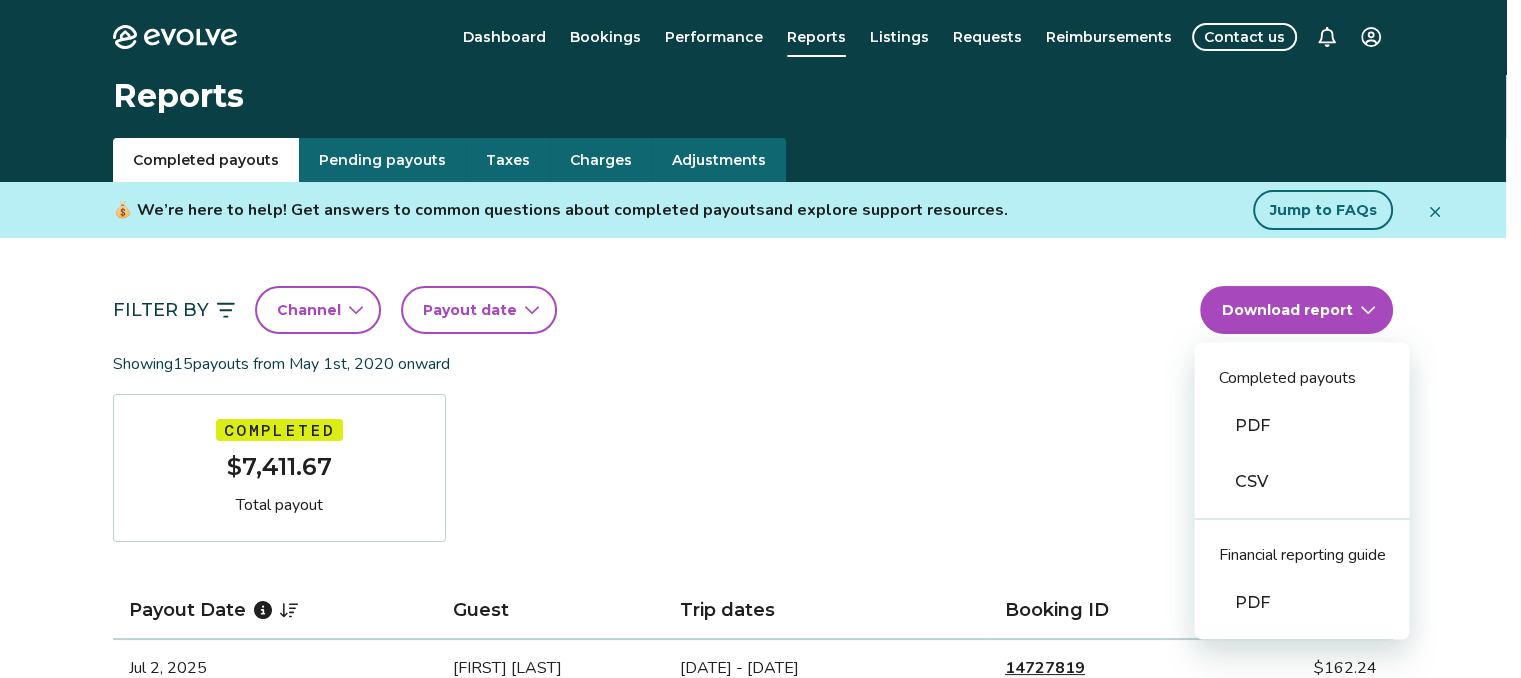 click on "Evolve Dashboard Bookings Performance Reports Listings Requests Reimbursements Contact us Reports Completed payouts Pending payouts Taxes Charges Adjustments 💰 We’re here to help! Get answers to common questions about   completed payouts  and explore support resources. Jump to FAQs Filter By  Channel Payout date Download   report Completed payouts PDF CSV Financial reporting guide PDF Showing  15  payouts   from May 1st, 2020 onward Completed $7,411.67 Total payout Payout Date Guest Trip dates Booking ID Payout [DATE] [FIRST] [LAST] [DATE] - [DATE] [BOOKING_ID] $[AMOUNT] [DATE] [FIRST] [LAST] [DATE] - [DATE] [BOOKING_ID] $[AMOUNT] [DATE] [FIRST] [LAST] [DATE] - [DATE] [BOOKING_ID] $[AMOUNT] [DATE] [FIRST] [LAST] [DATE] - [DATE] [BOOKING_ID] $[AMOUNT] [DATE] [FIRST] [LAST] [DATE] - [DATE] [BOOKING_ID] $[AMOUNT] [DATE] [FIRST] [LAST] [DATE] - [DATE] [BOOKING_ID] $[AMOUNT] [DATE] [FIRST] [LAST] [DATE] - [DATE] [BOOKING_ID] $[AMOUNT] [DATE] [FIRST] [LAST] $[AMOUNT]" at bounding box center (760, 1119) 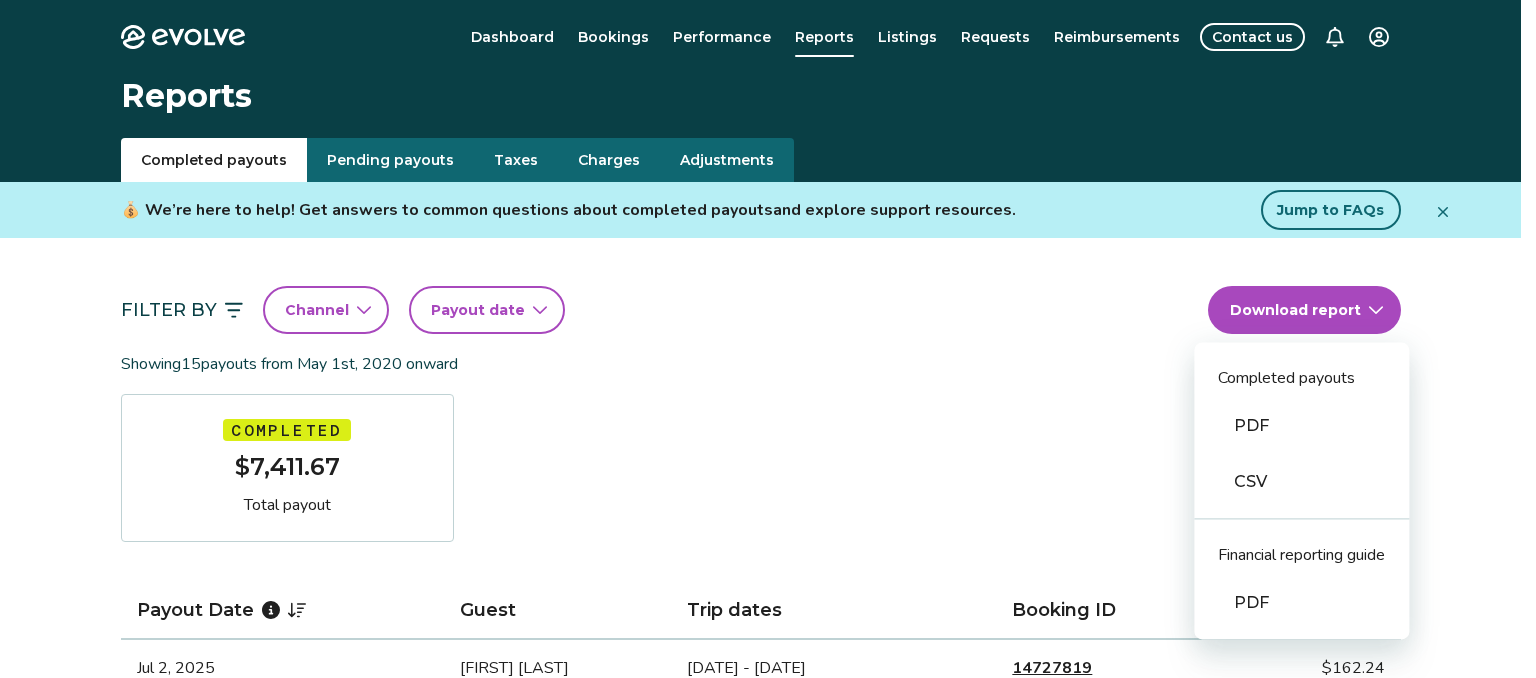 click on "CSV" at bounding box center (1301, 482) 